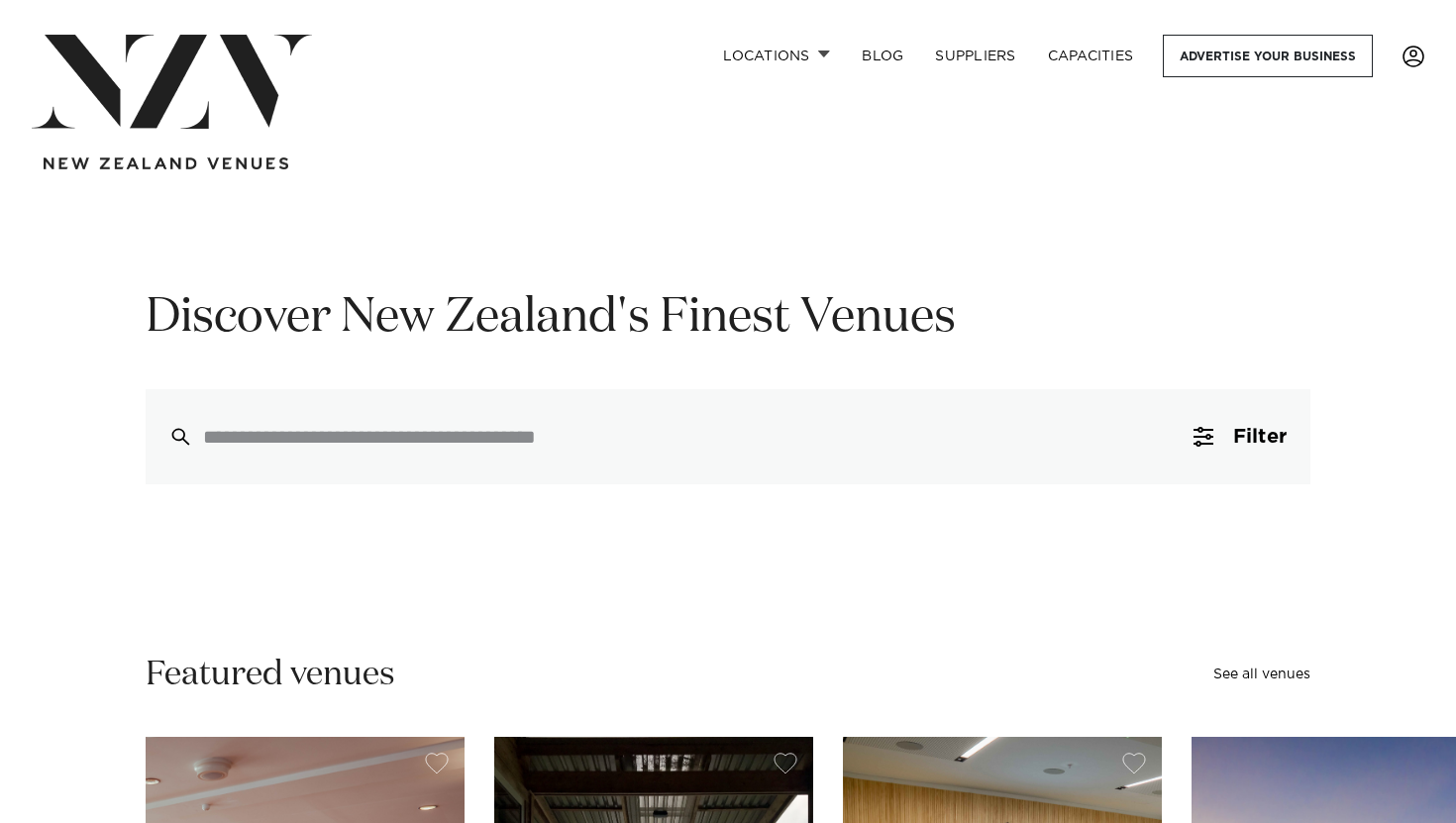 scroll, scrollTop: 0, scrollLeft: 0, axis: both 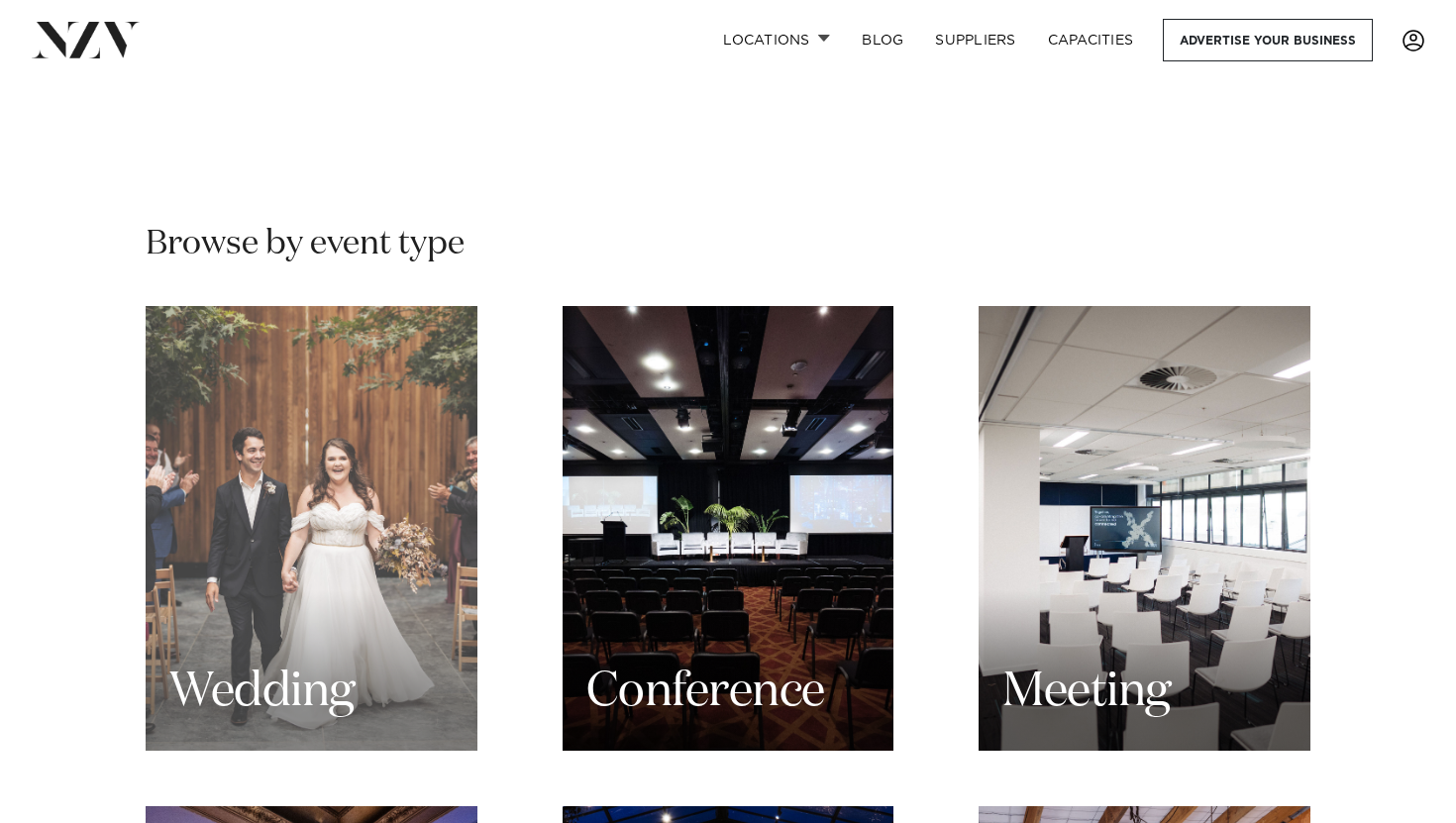 click on "Wedding" at bounding box center (311, 528) 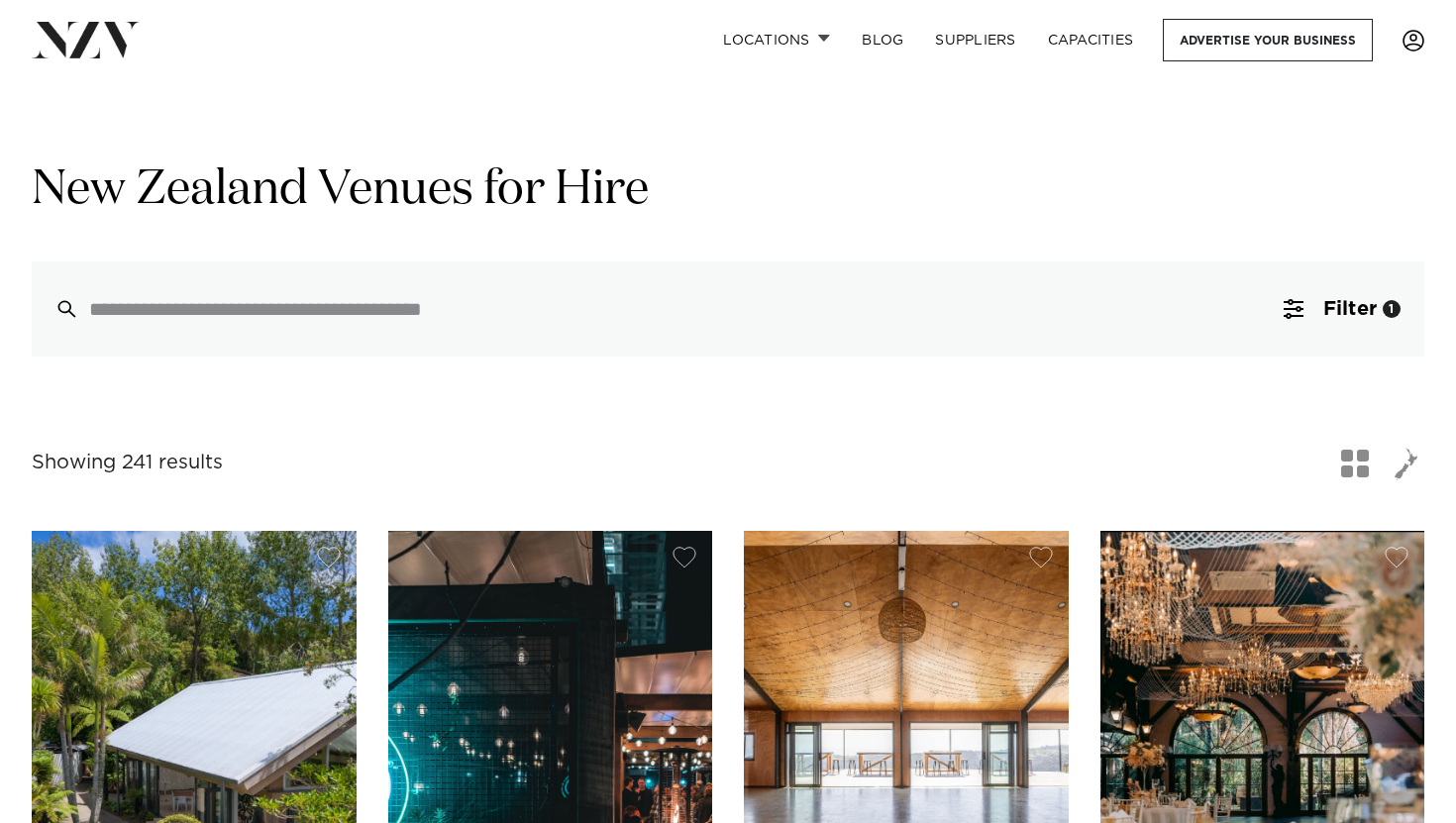 scroll, scrollTop: 0, scrollLeft: 0, axis: both 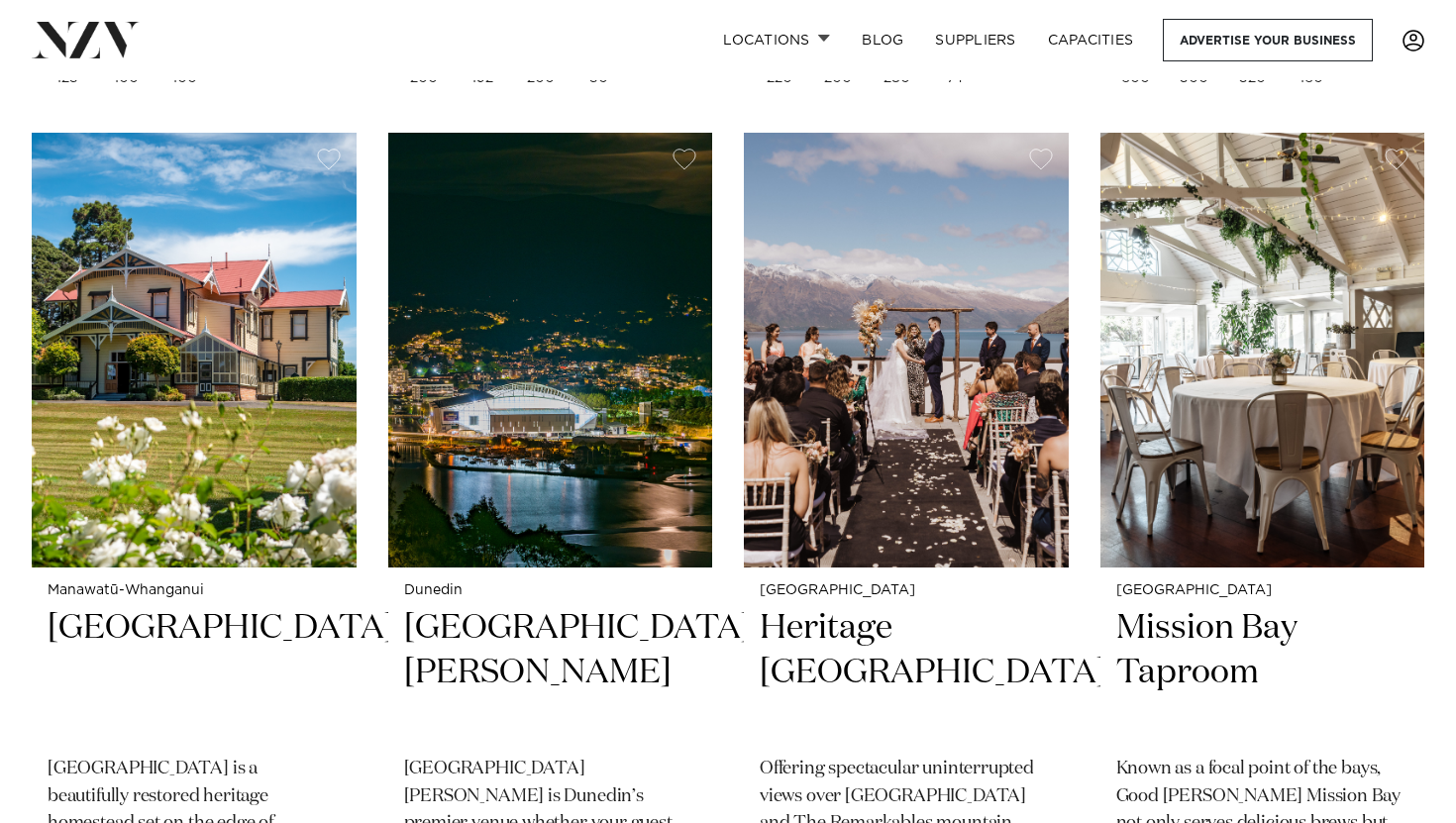 click on "Auckland
Tui Hills
A uniquely NZ venue nestled in the native bush of the Waitakere Ranges. Host a party, presentation, wedding or meeting -  just 30 mins from the CBD.
120
100
100
60
Auckland
Fantail & Turtle" at bounding box center (728, -2931) 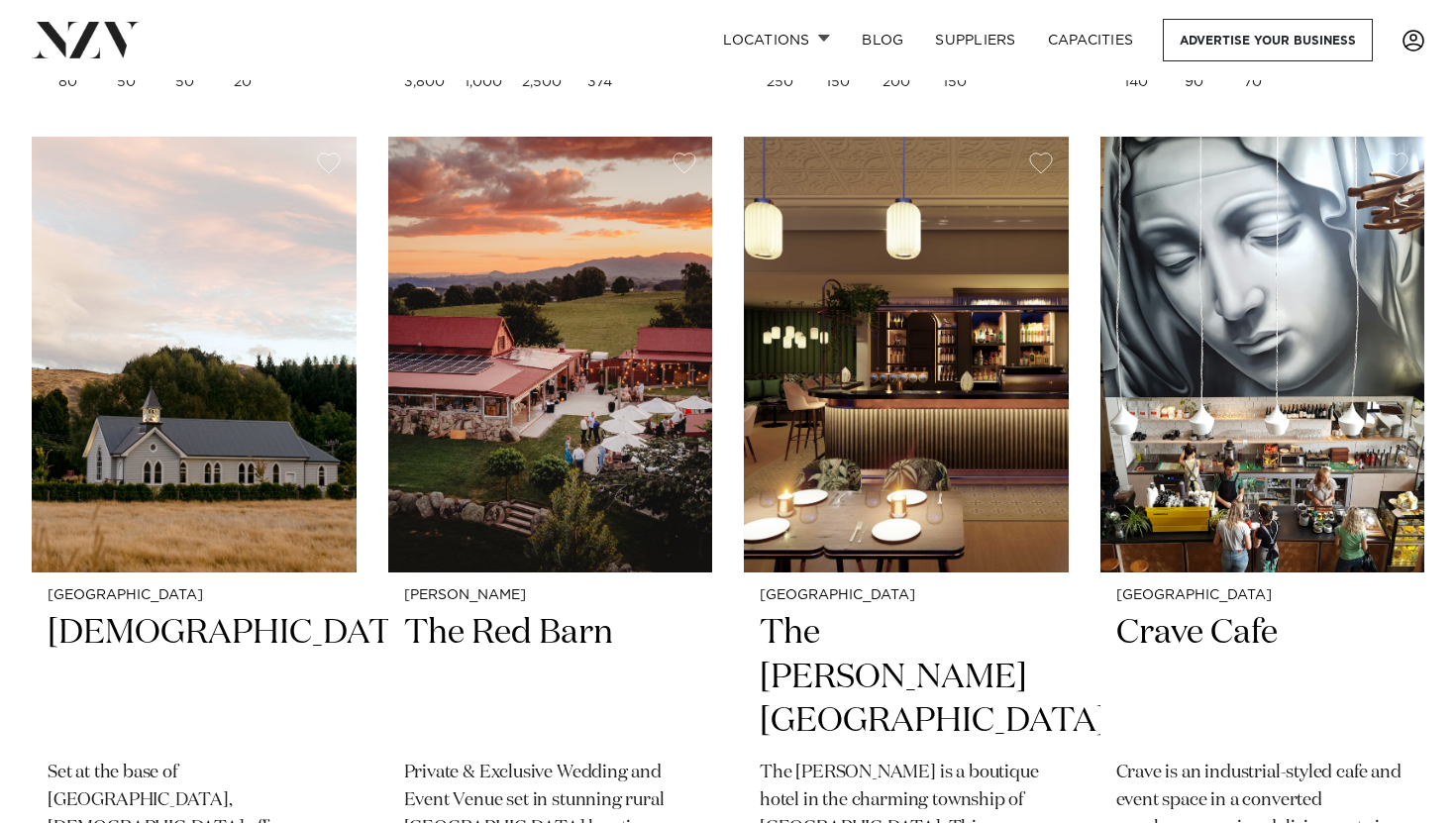 scroll, scrollTop: 9948, scrollLeft: 0, axis: vertical 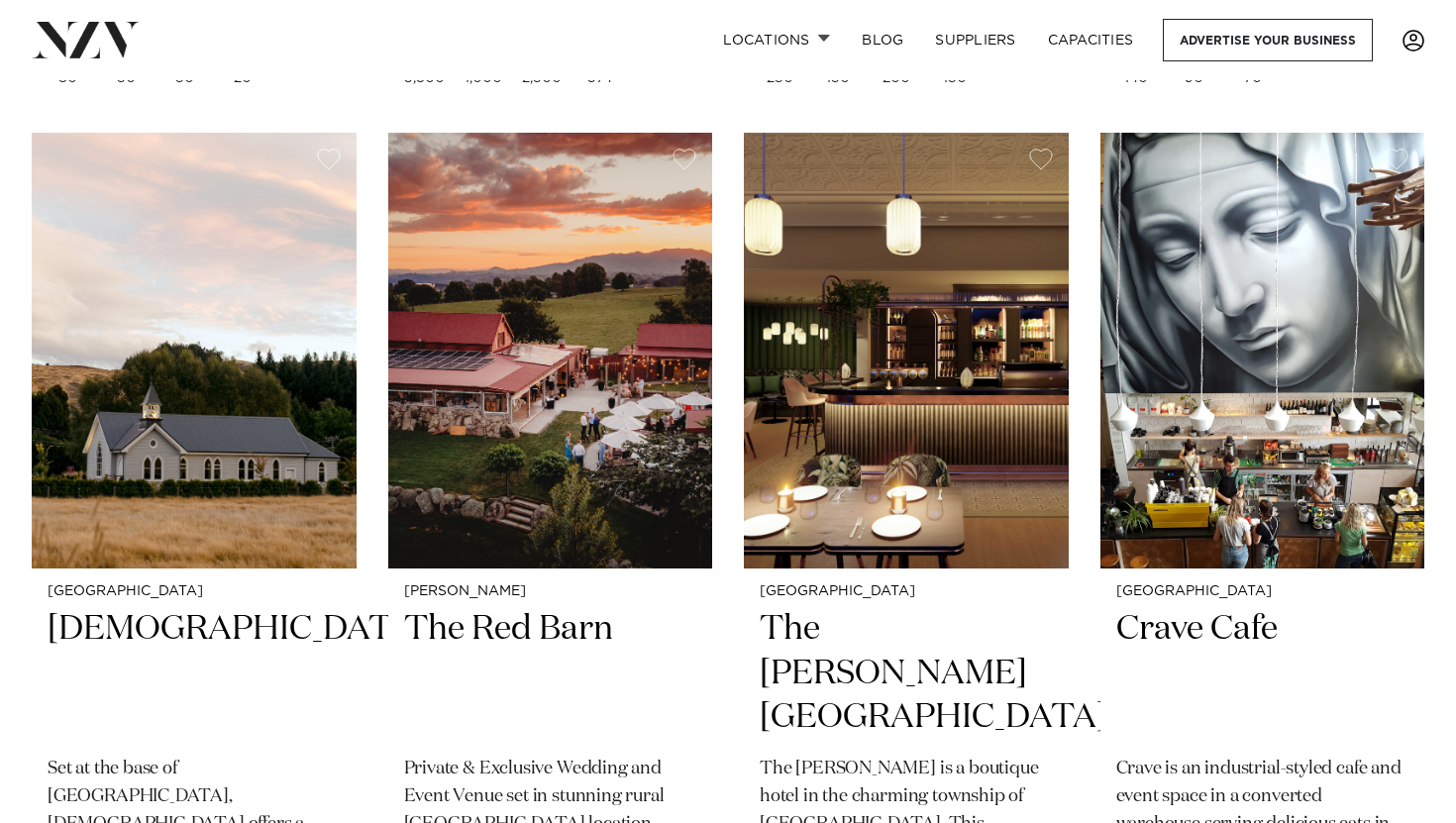 click on "Auckland
Tui Hills
A uniquely NZ venue nestled in the native bush of the Waitakere Ranges. Host a party, presentation, wedding or meeting -  just 30 mins from the CBD.
120
100
100
60
Auckland
Fantail & Turtle" at bounding box center (728, -3794) 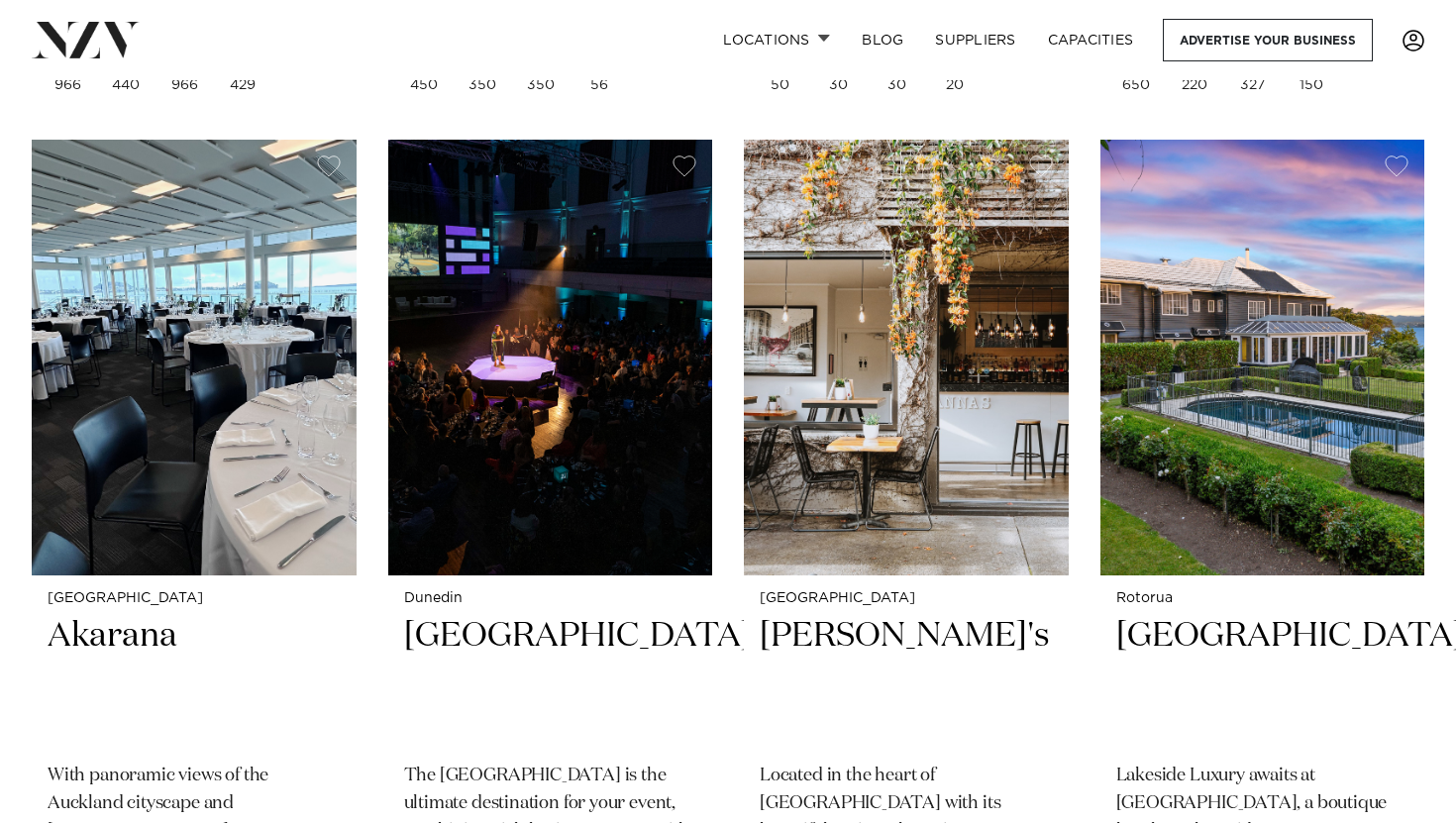 scroll, scrollTop: 11681, scrollLeft: 0, axis: vertical 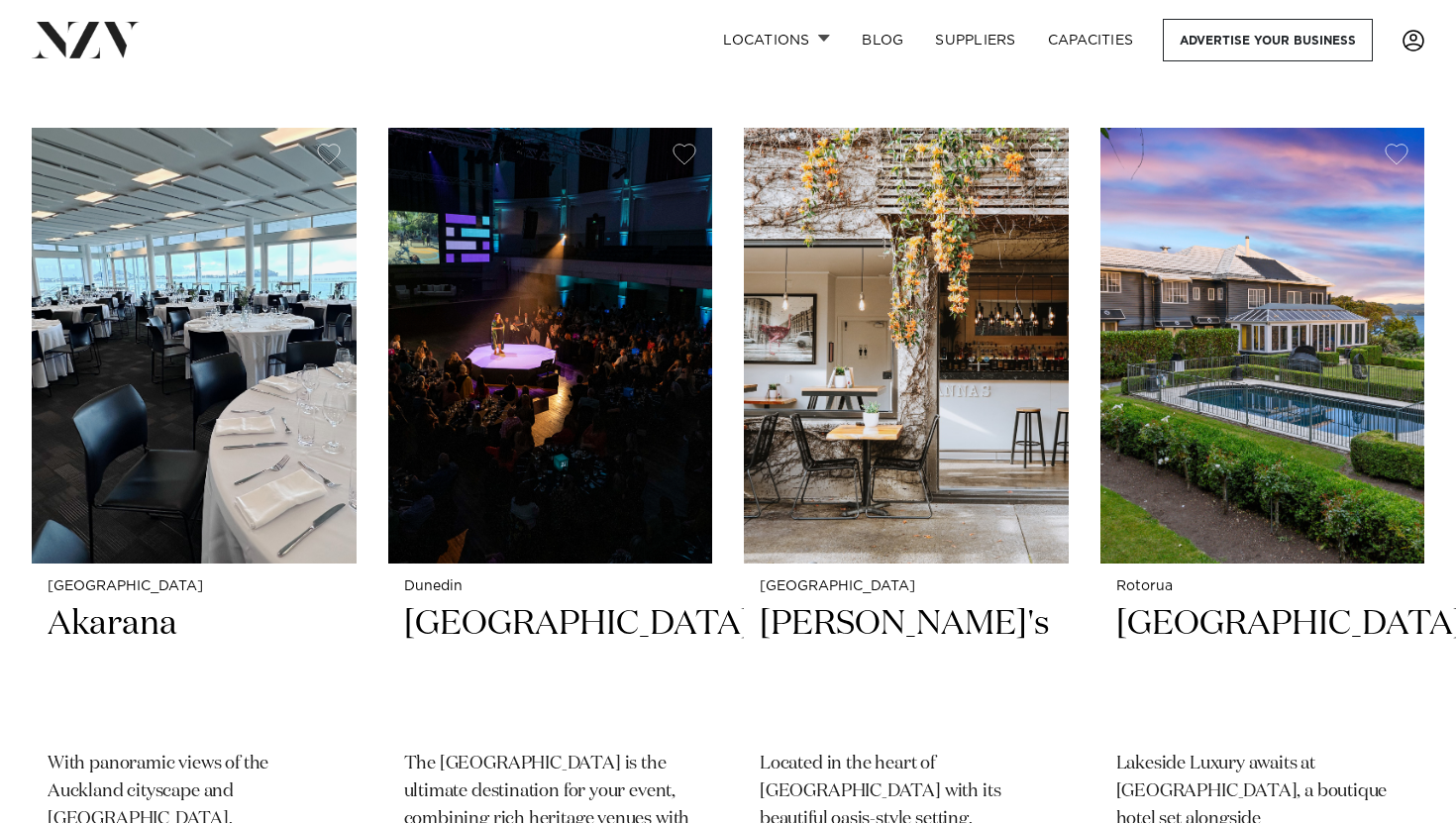 click on "Auckland
Tui Hills
A uniquely NZ venue nestled in the native bush of the Waitakere Ranges. Host a party, presentation, wedding or meeting -  just 30 mins from the CBD.
120
100
100
60
Auckland
Fantail & Turtle" at bounding box center (728, -343) 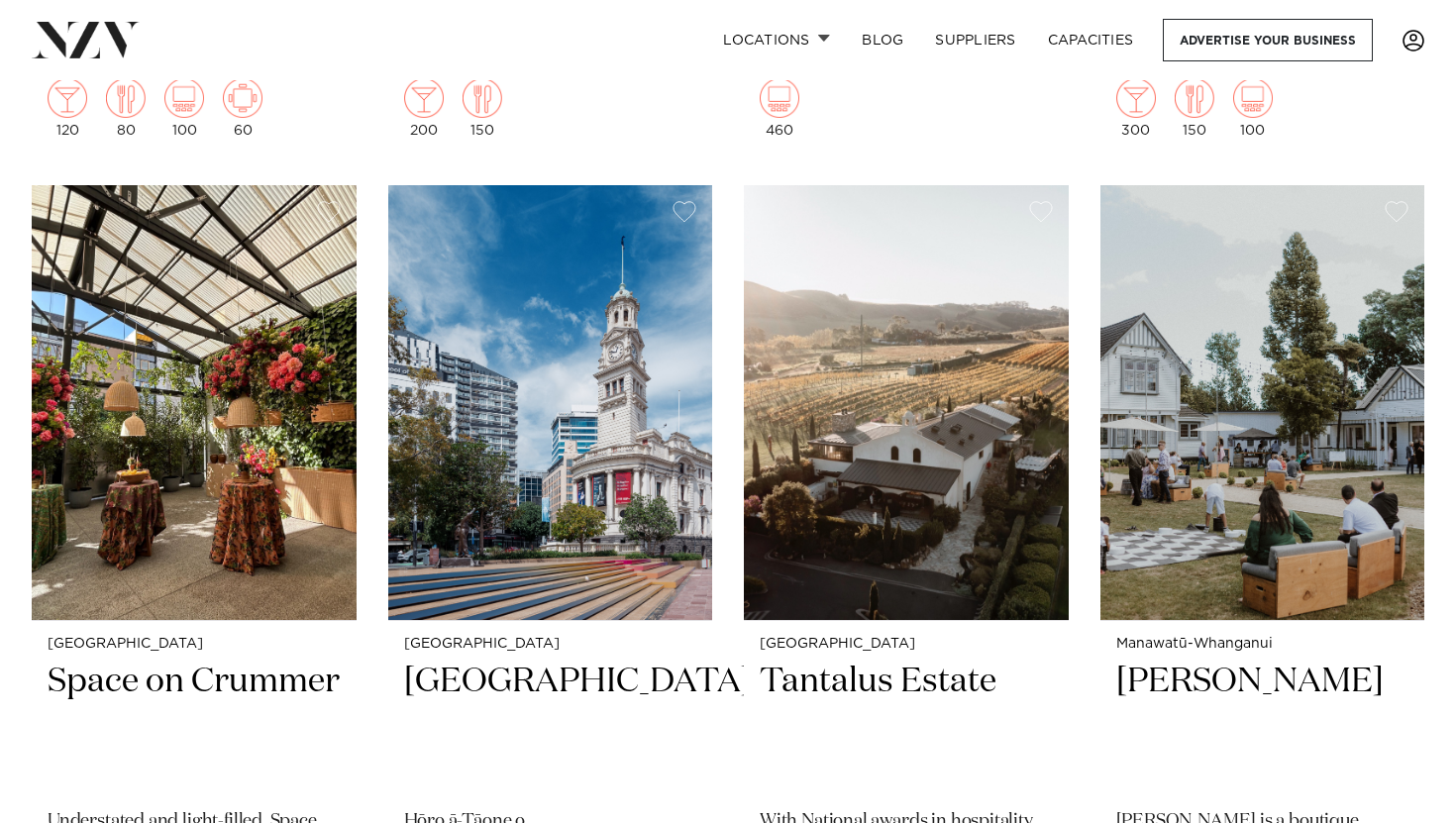 scroll, scrollTop: 14250, scrollLeft: 0, axis: vertical 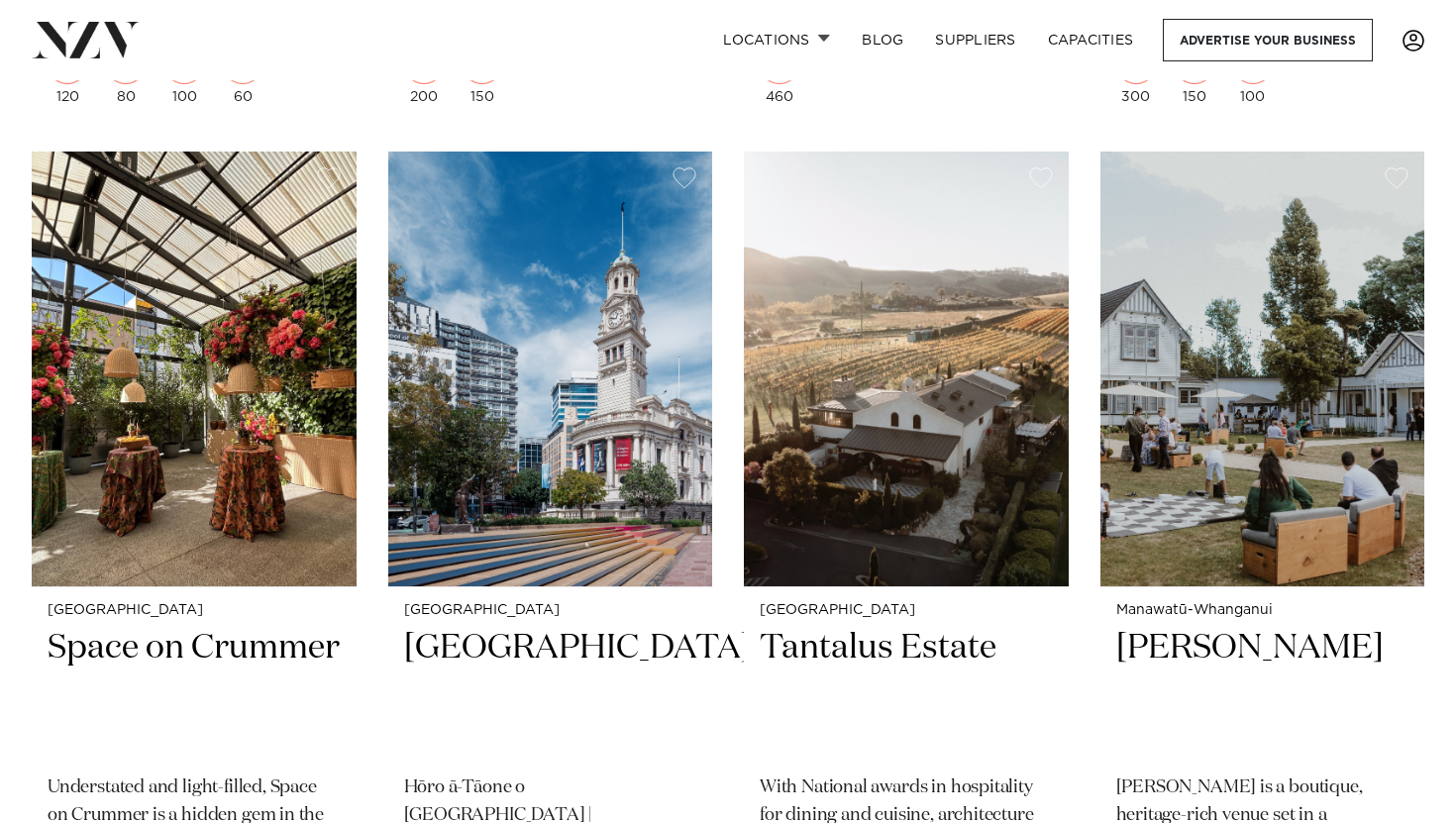 click on "Auckland
Tui Hills
A uniquely NZ venue nestled in the native bush of the Waitakere Ranges. Host a party, presentation, wedding or meeting -  just 30 mins from the CBD.
120
100
100
60
Auckland
Fantail & Turtle" at bounding box center [728, -2912] 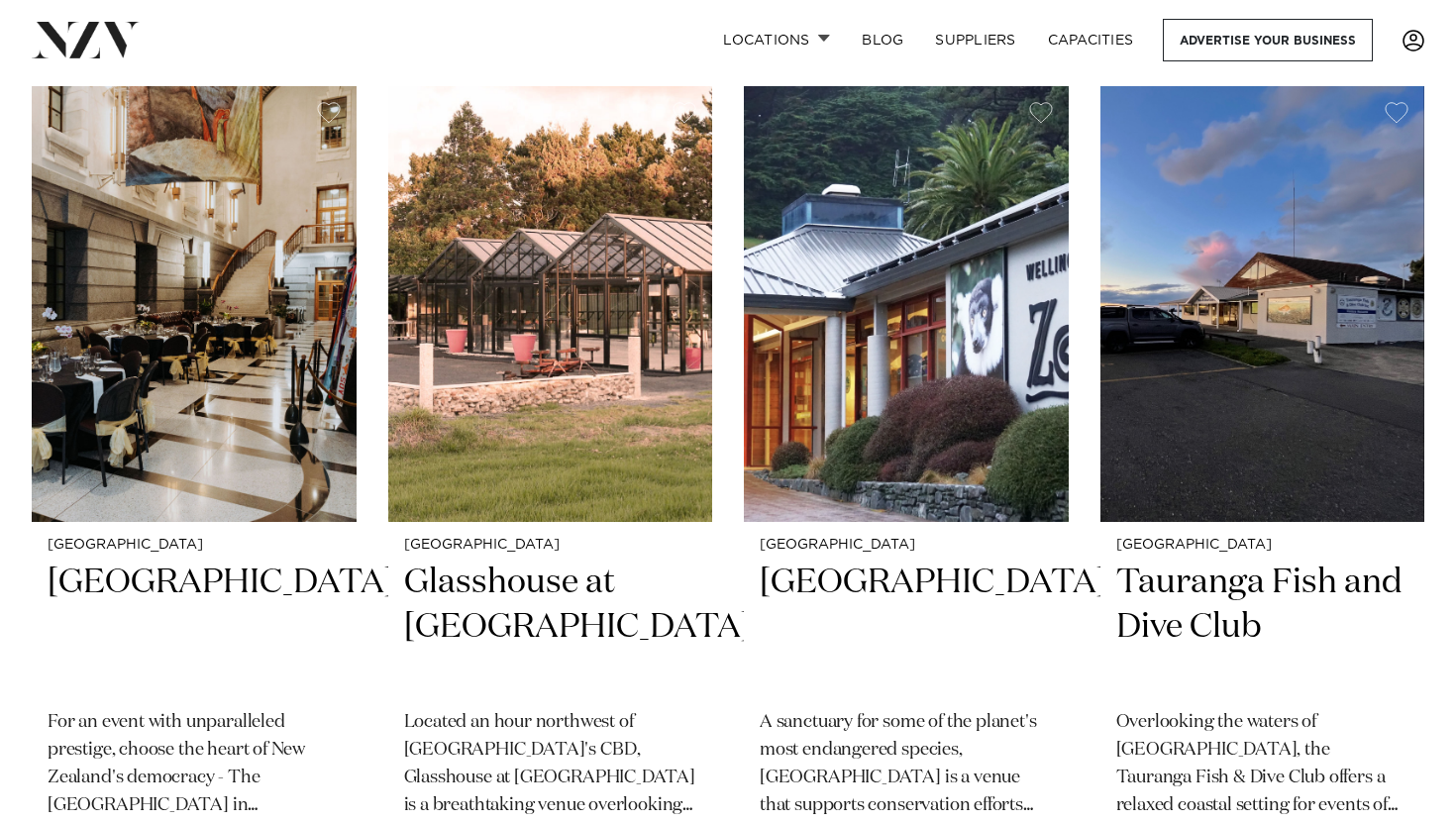scroll, scrollTop: 16021, scrollLeft: 0, axis: vertical 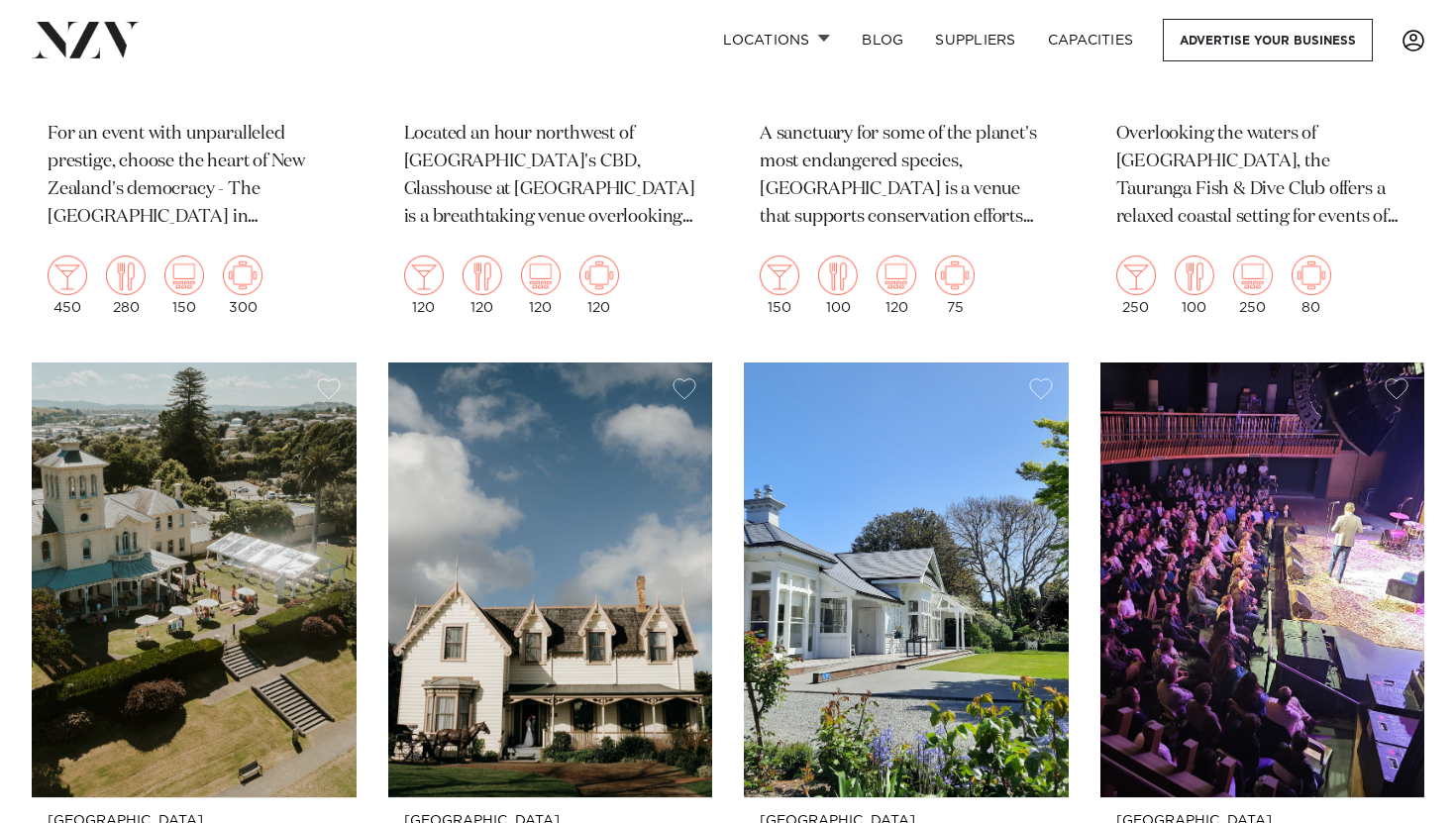 click on "Auckland
Tui Hills
A uniquely NZ venue nestled in the native bush of the Waitakere Ranges. Host a party, presentation, wedding or meeting -  just 30 mins from the CBD.
120
100
100
60
Auckland
Fantail & Turtle" at bounding box center (728, -5294) 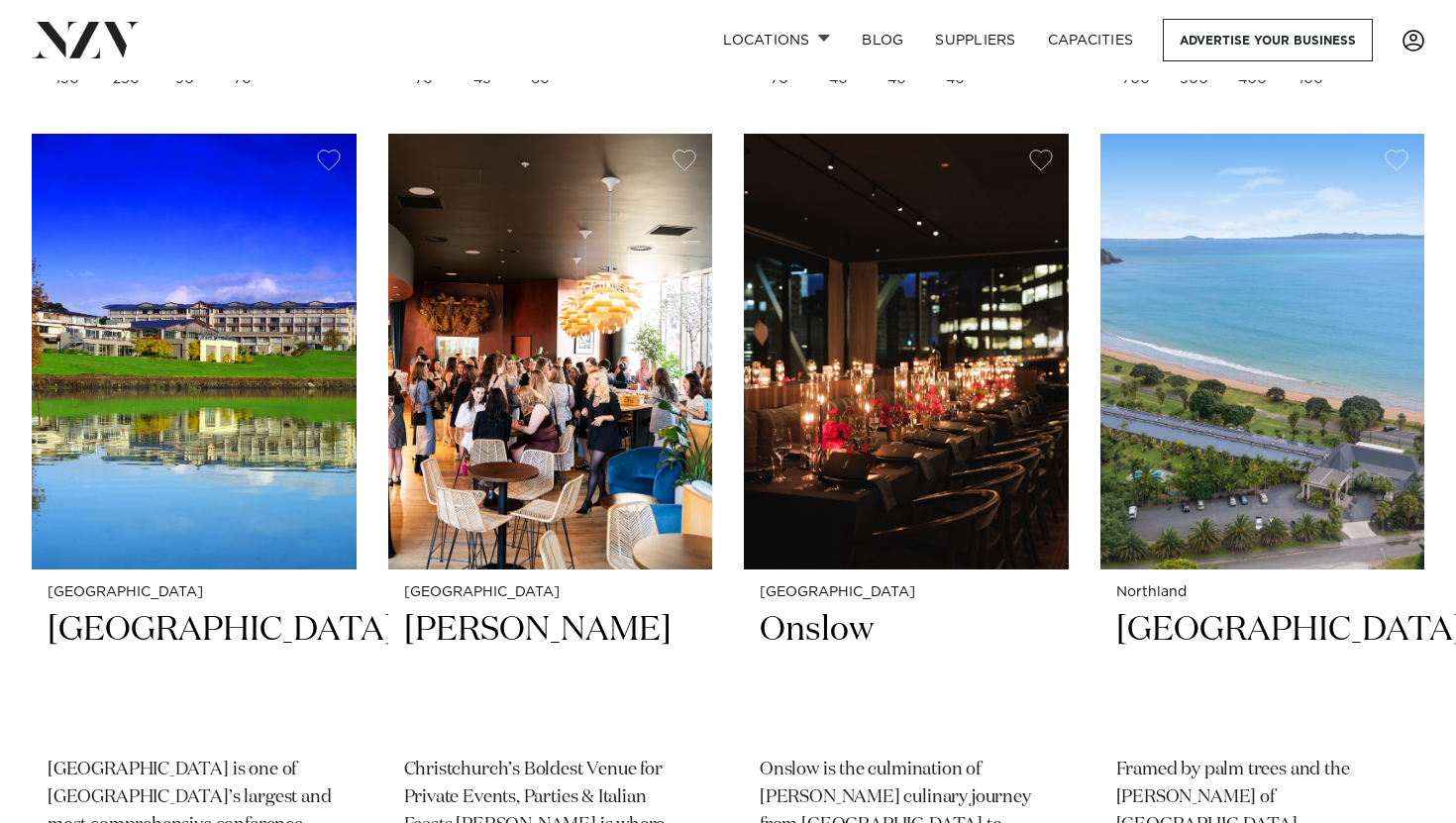 scroll, scrollTop: 17731, scrollLeft: 0, axis: vertical 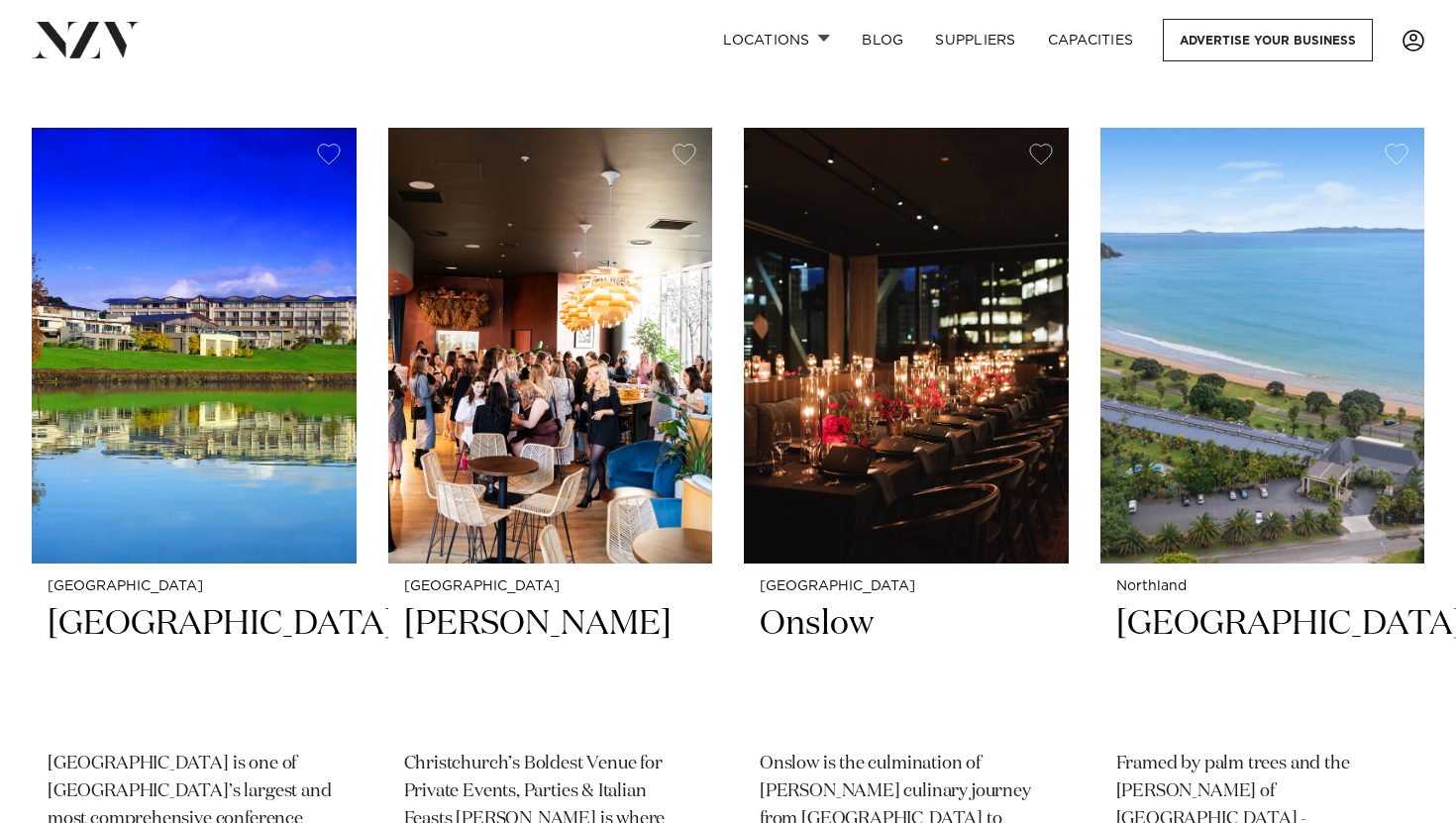 click on "Auckland
Tui Hills
A uniquely NZ venue nestled in the native bush of the Waitakere Ranges. Host a party, presentation, wedding or meeting -  just 30 mins from the CBD.
120
100
100
60
Auckland
Fantail & Turtle" at bounding box center (728, -6392) 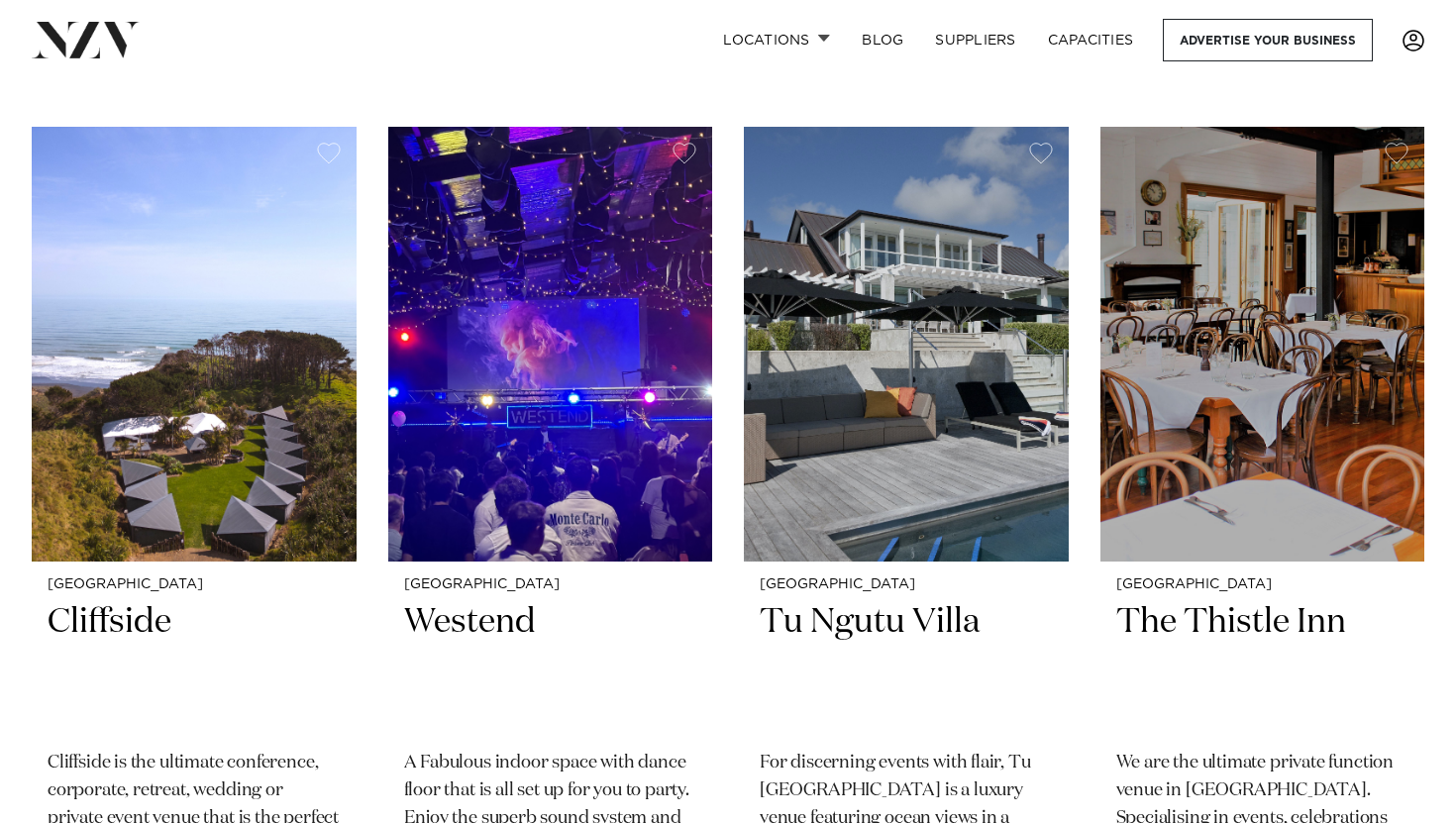 scroll, scrollTop: 27261, scrollLeft: 0, axis: vertical 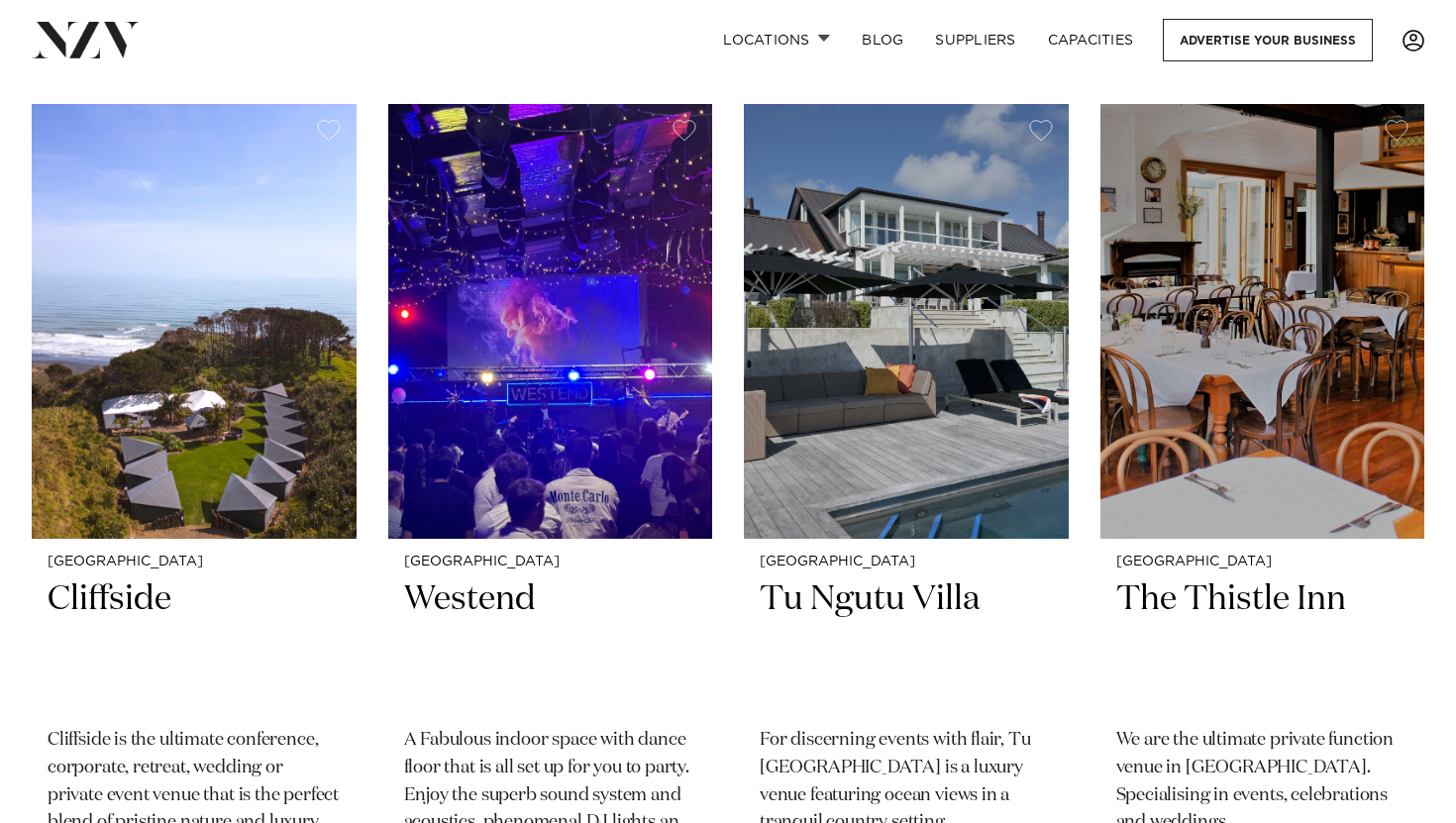 click on "Auckland
Tui Hills
A uniquely NZ venue nestled in the native bush of the Waitakere Ranges. Host a party, presentation, wedding or meeting -  just 30 mins from the CBD.
120
100
100
60
Auckland
Fantail & Turtle" at bounding box center (728, -10305) 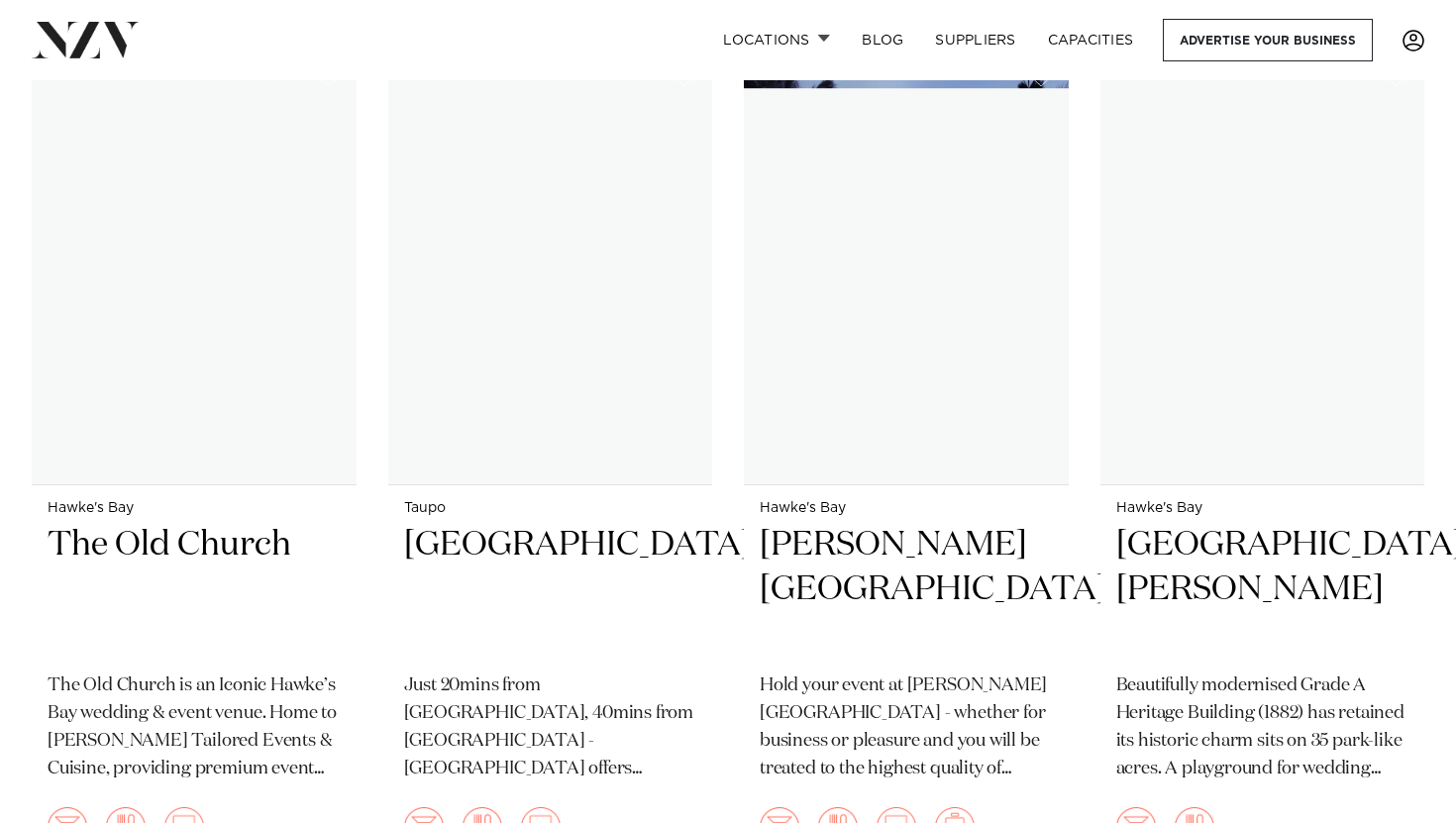 scroll, scrollTop: 41135, scrollLeft: 0, axis: vertical 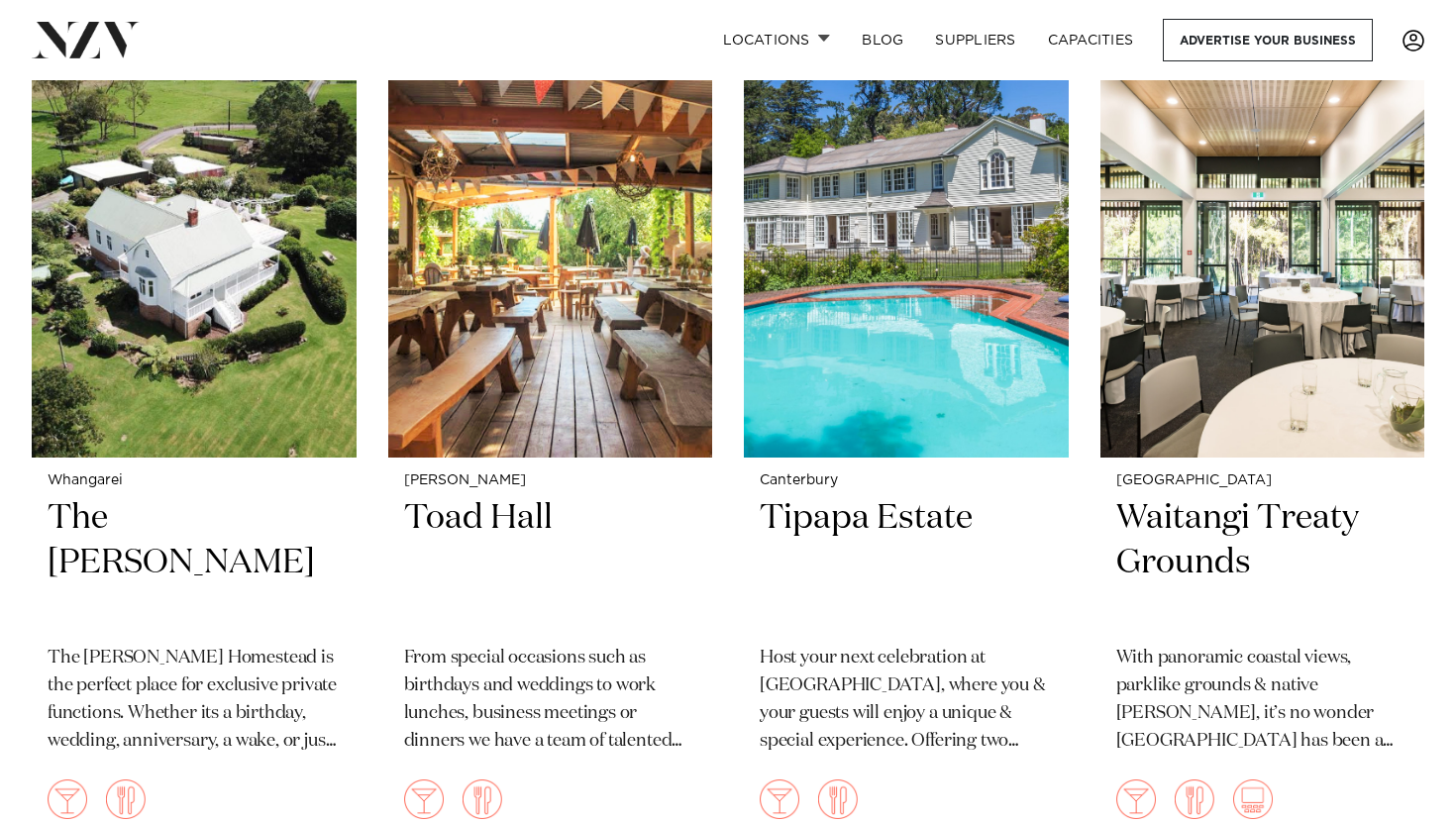 click on "Auckland
Tui Hills
A uniquely NZ venue nestled in the native bush of the Waitakere Ranges. Host a party, presentation, wedding or meeting -  just 30 mins from the CBD.
120
100
100
60
Auckland
Fantail & Turtle" at bounding box center (728, -22053) 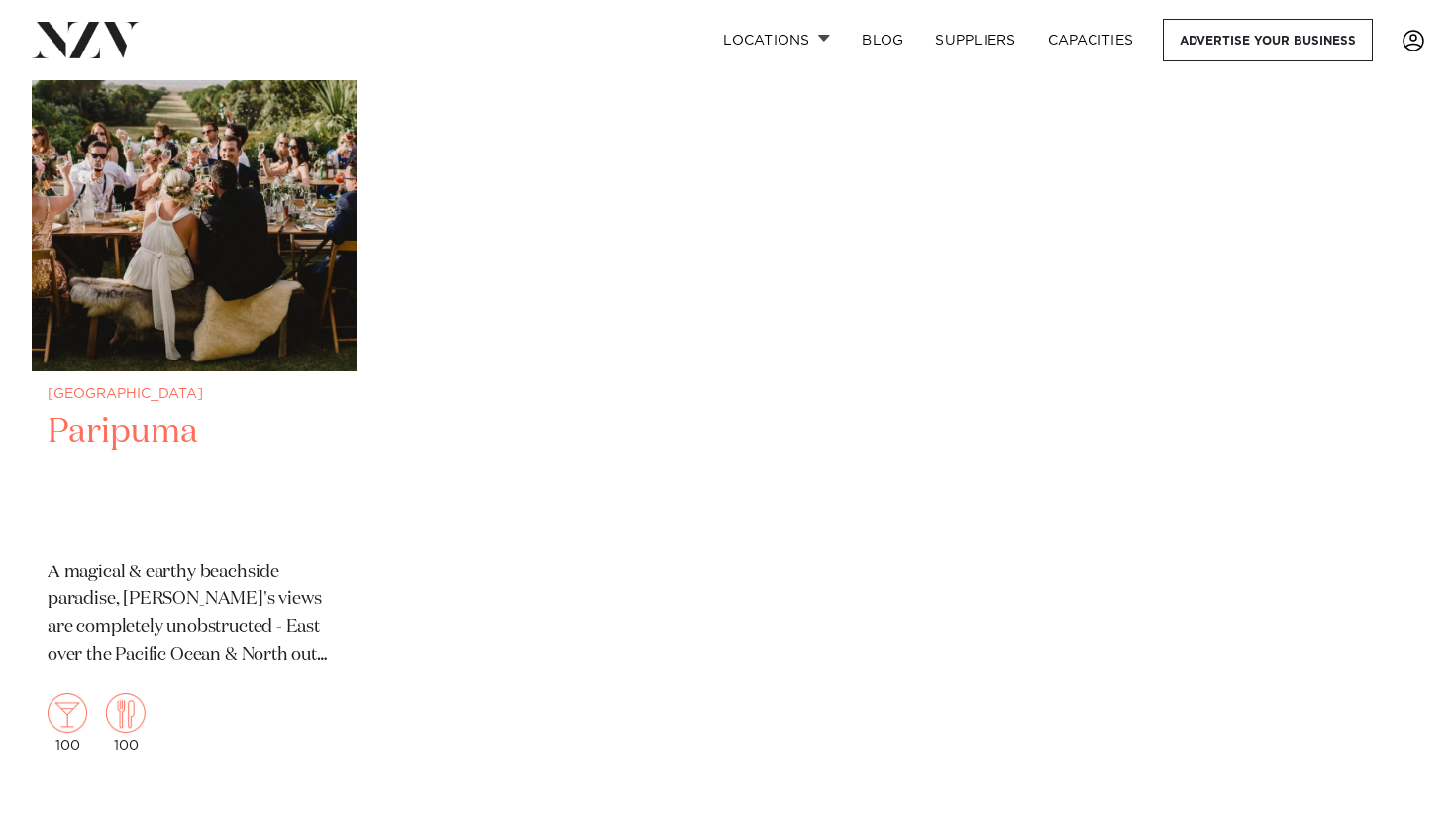 scroll, scrollTop: 52366, scrollLeft: 0, axis: vertical 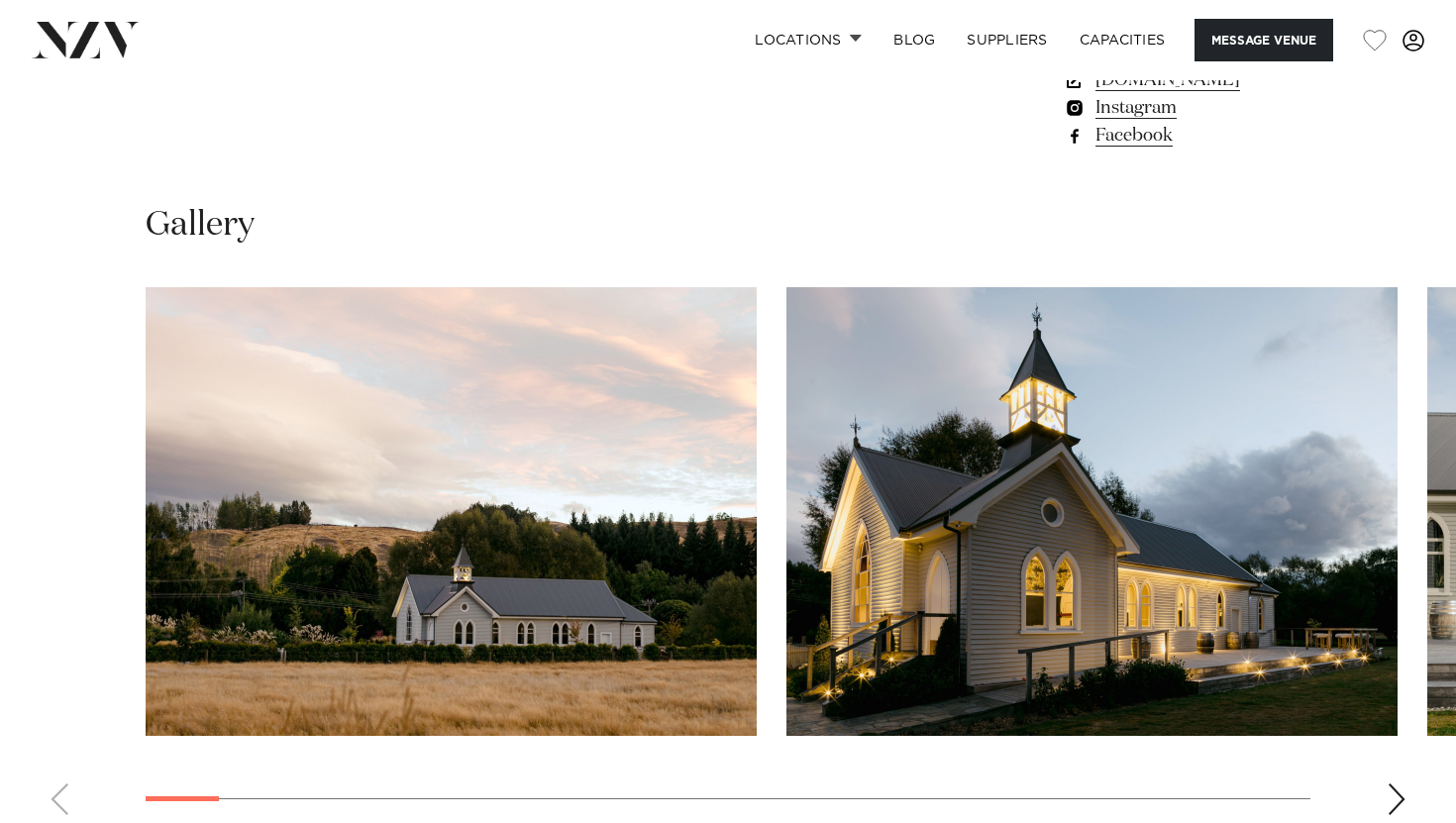 click at bounding box center (1397, 799) 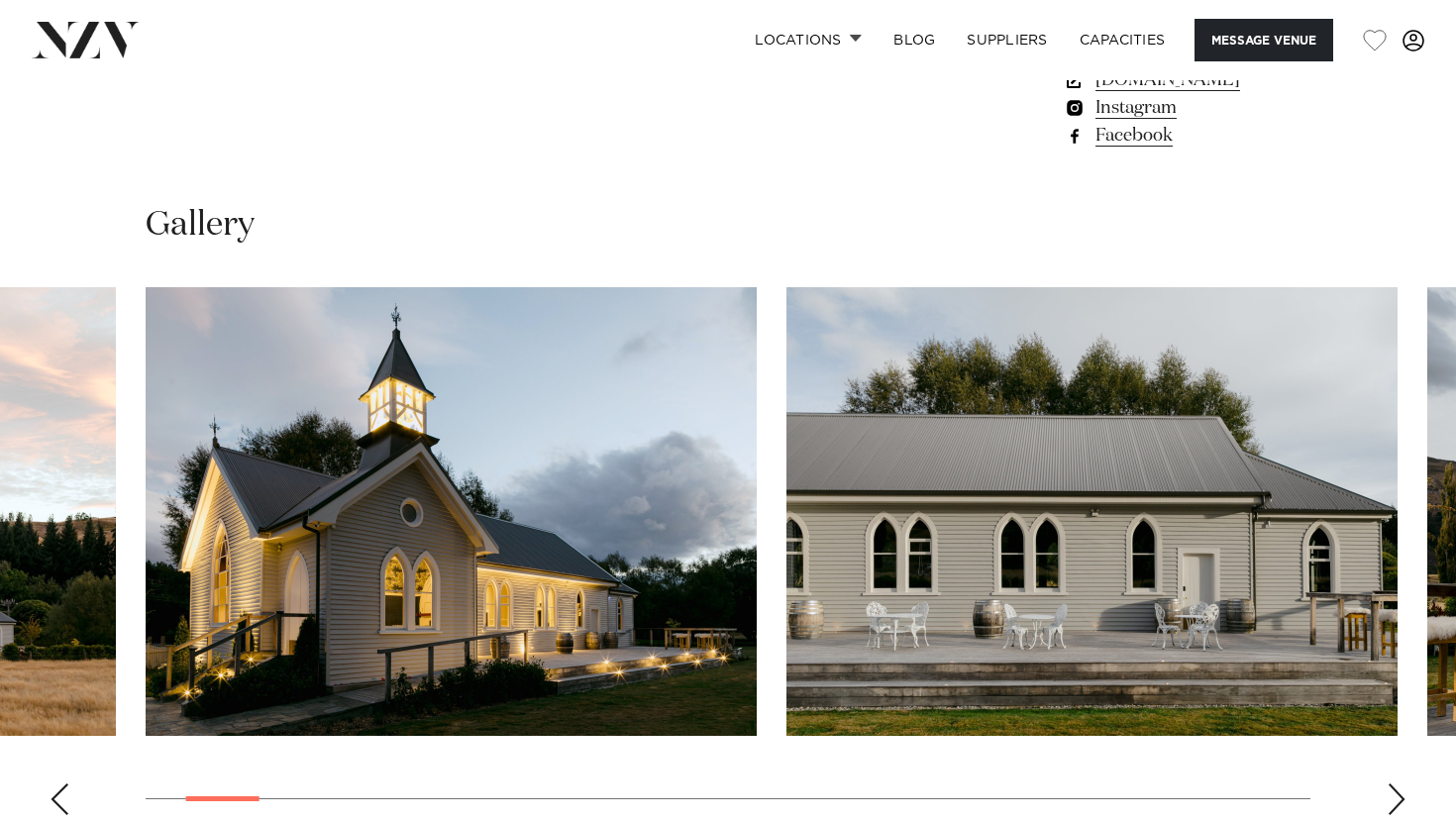 click at bounding box center (1397, 799) 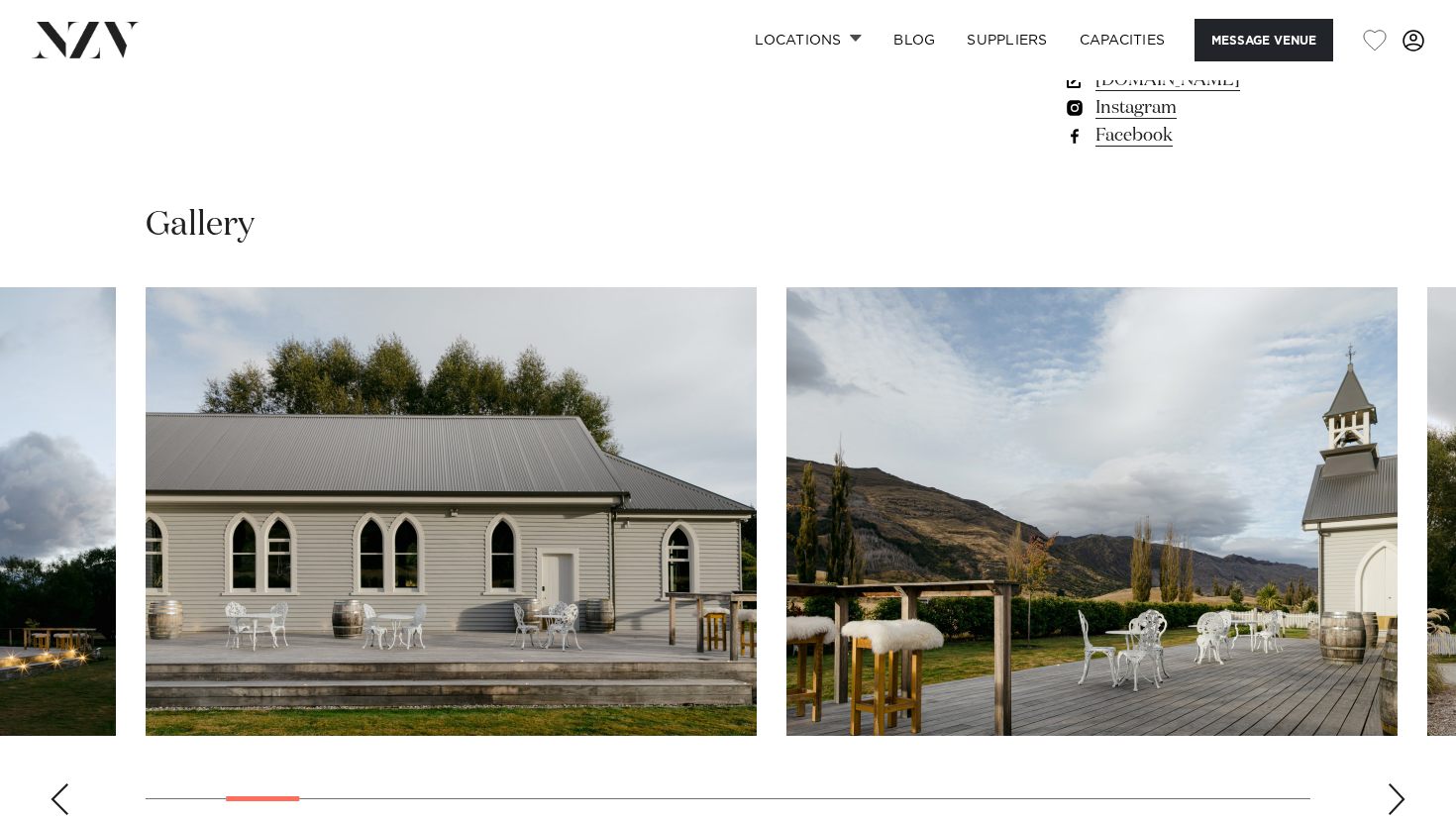 click at bounding box center (1397, 799) 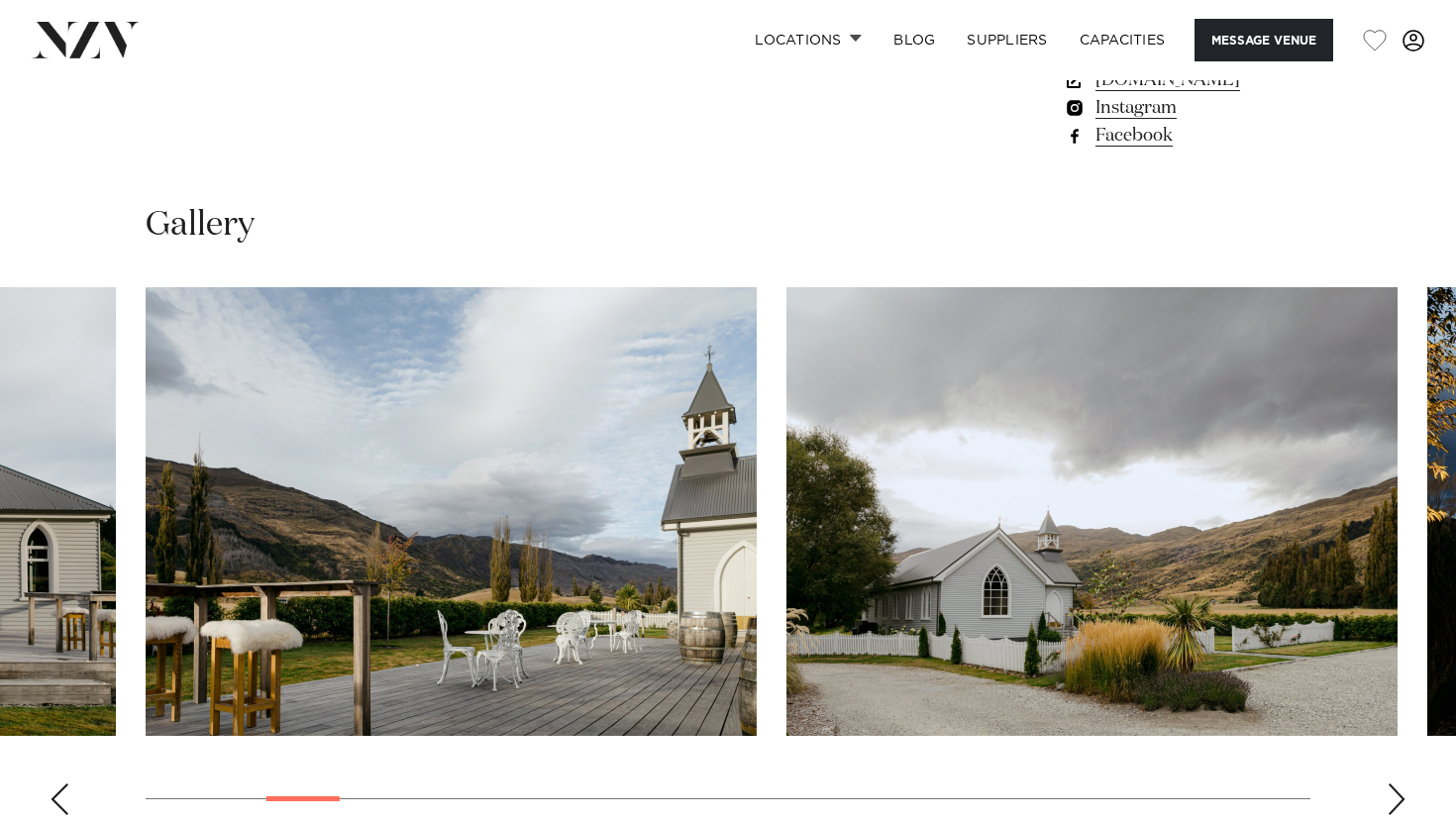 click at bounding box center (1397, 799) 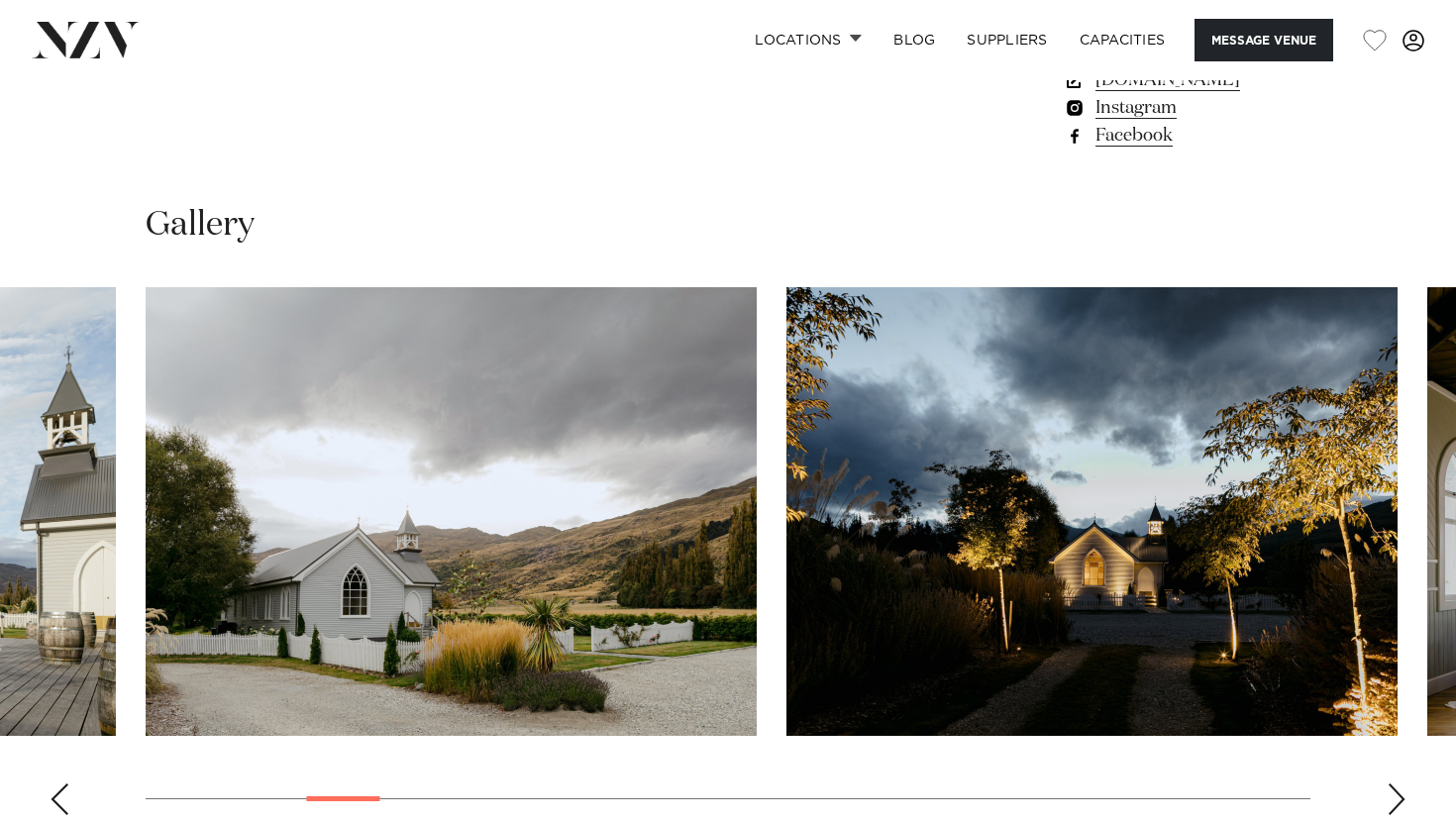 click at bounding box center [1397, 799] 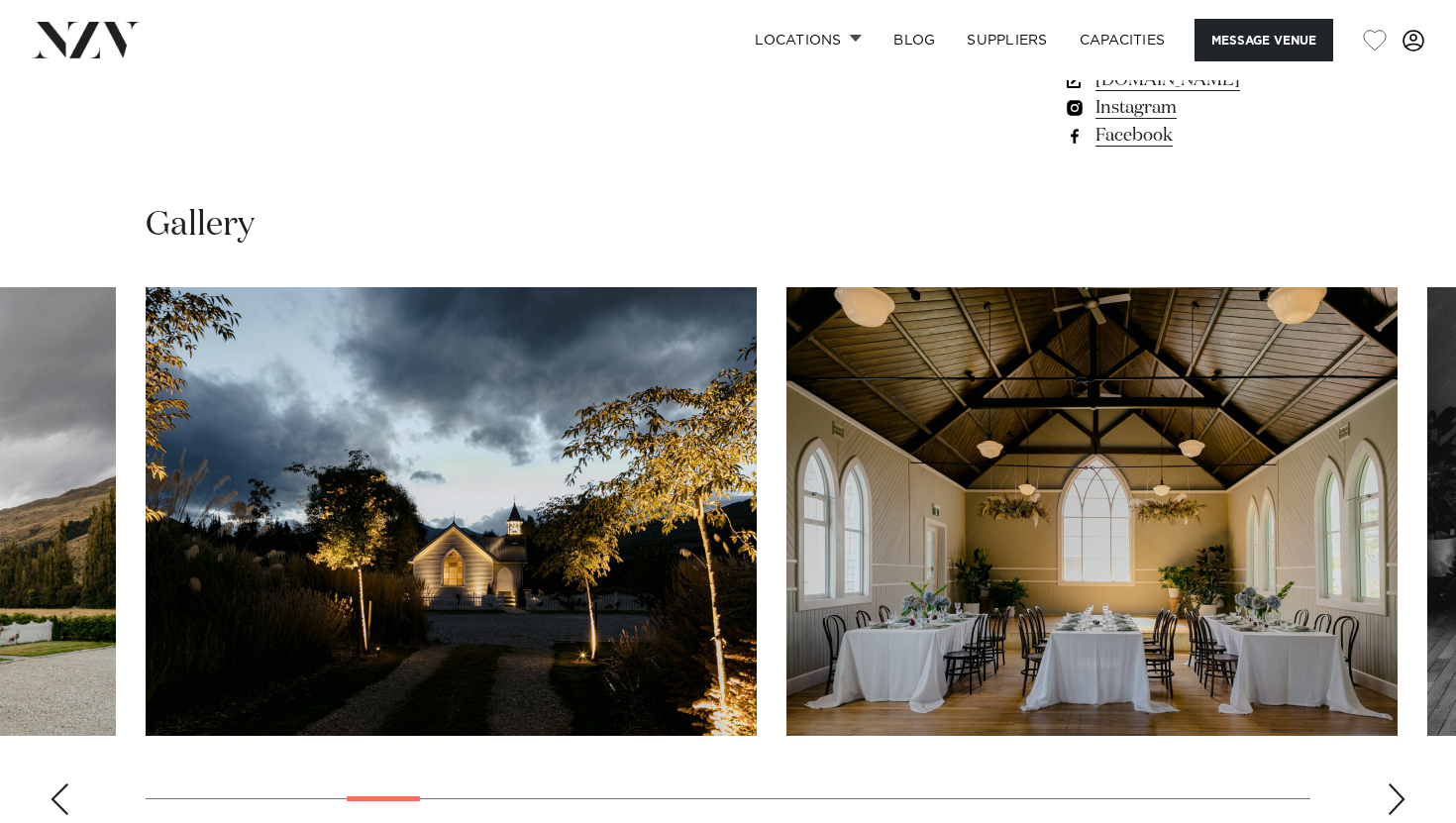 click at bounding box center [1397, 799] 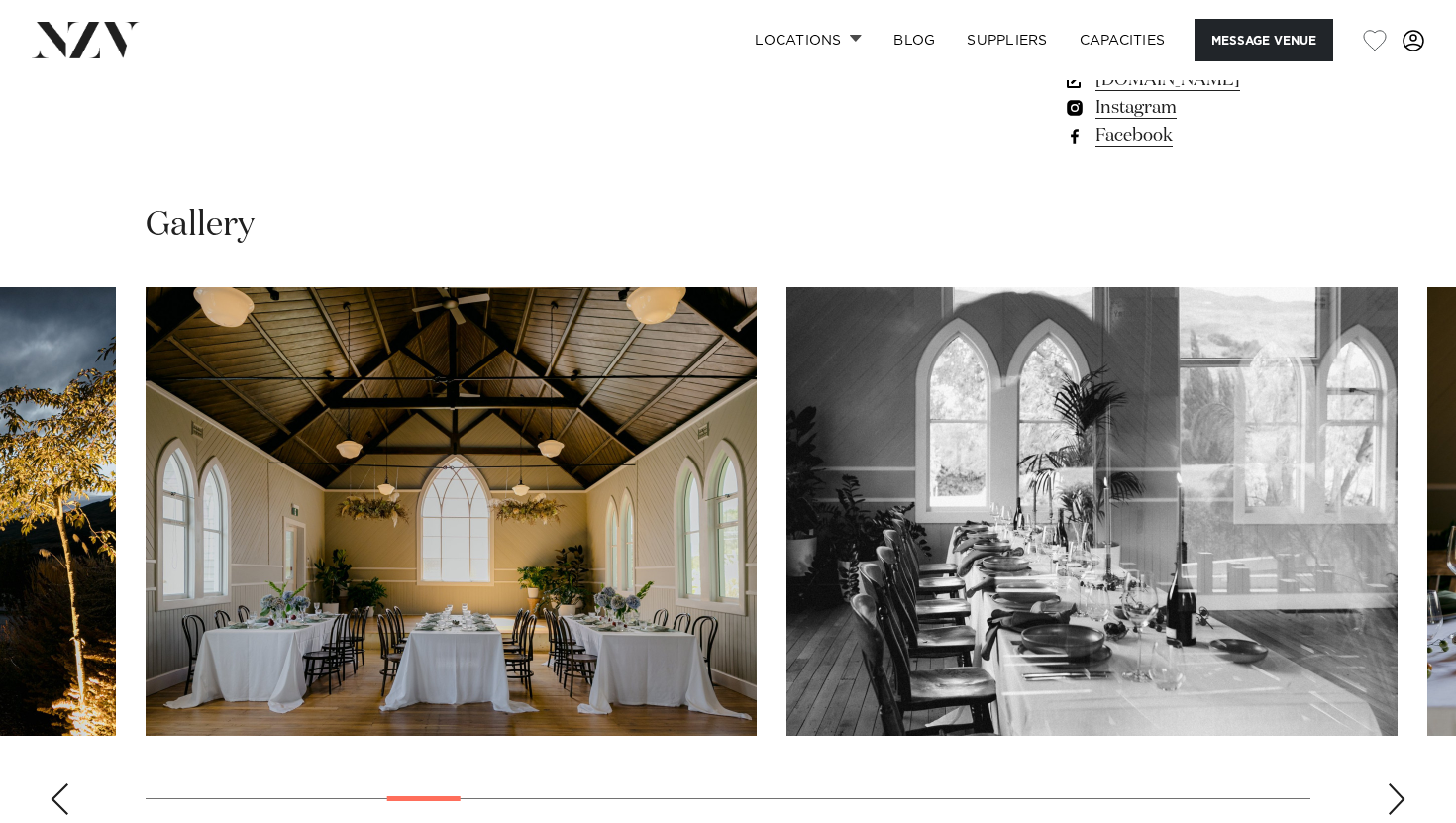 click at bounding box center (1397, 799) 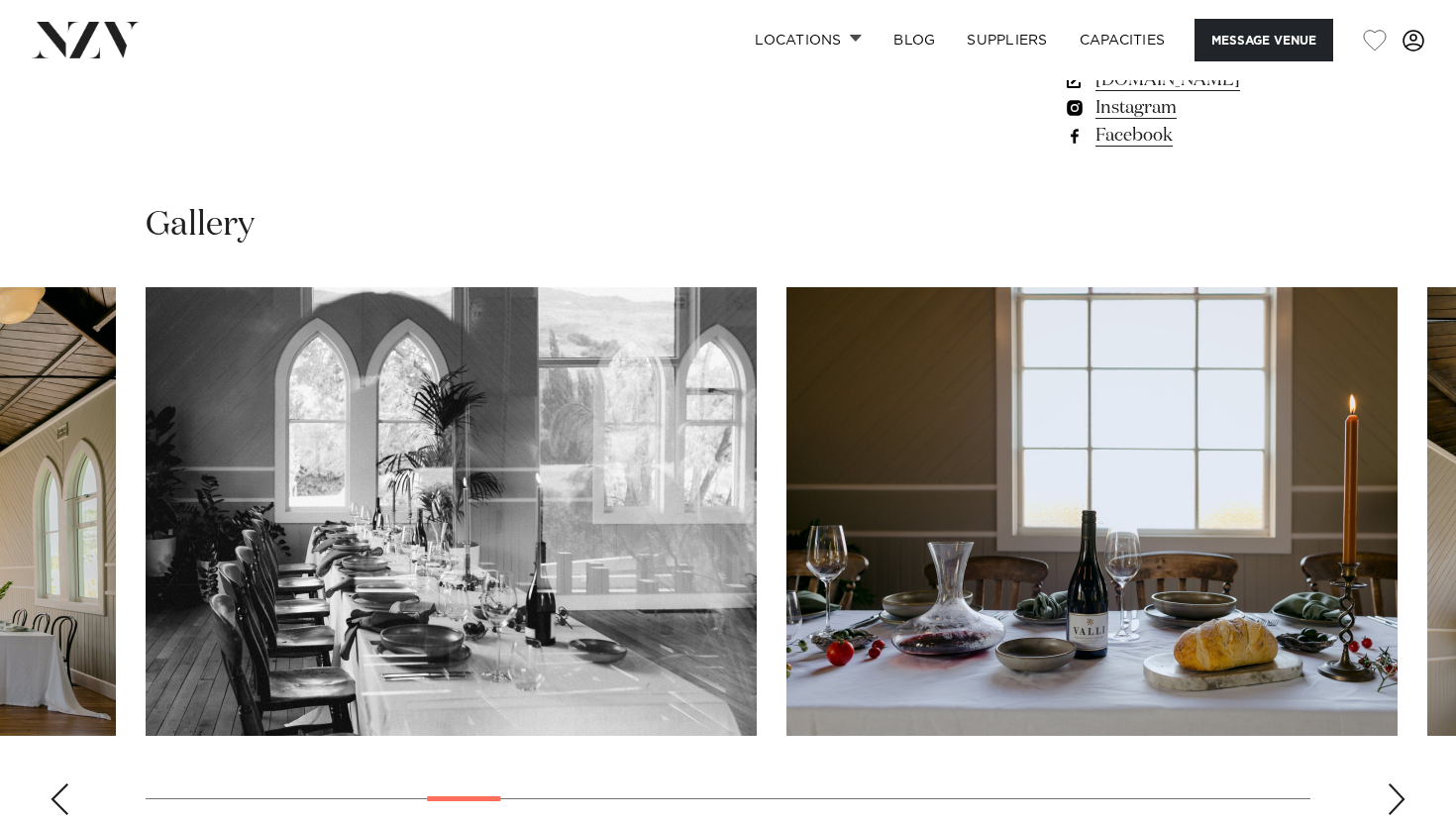click at bounding box center (1397, 799) 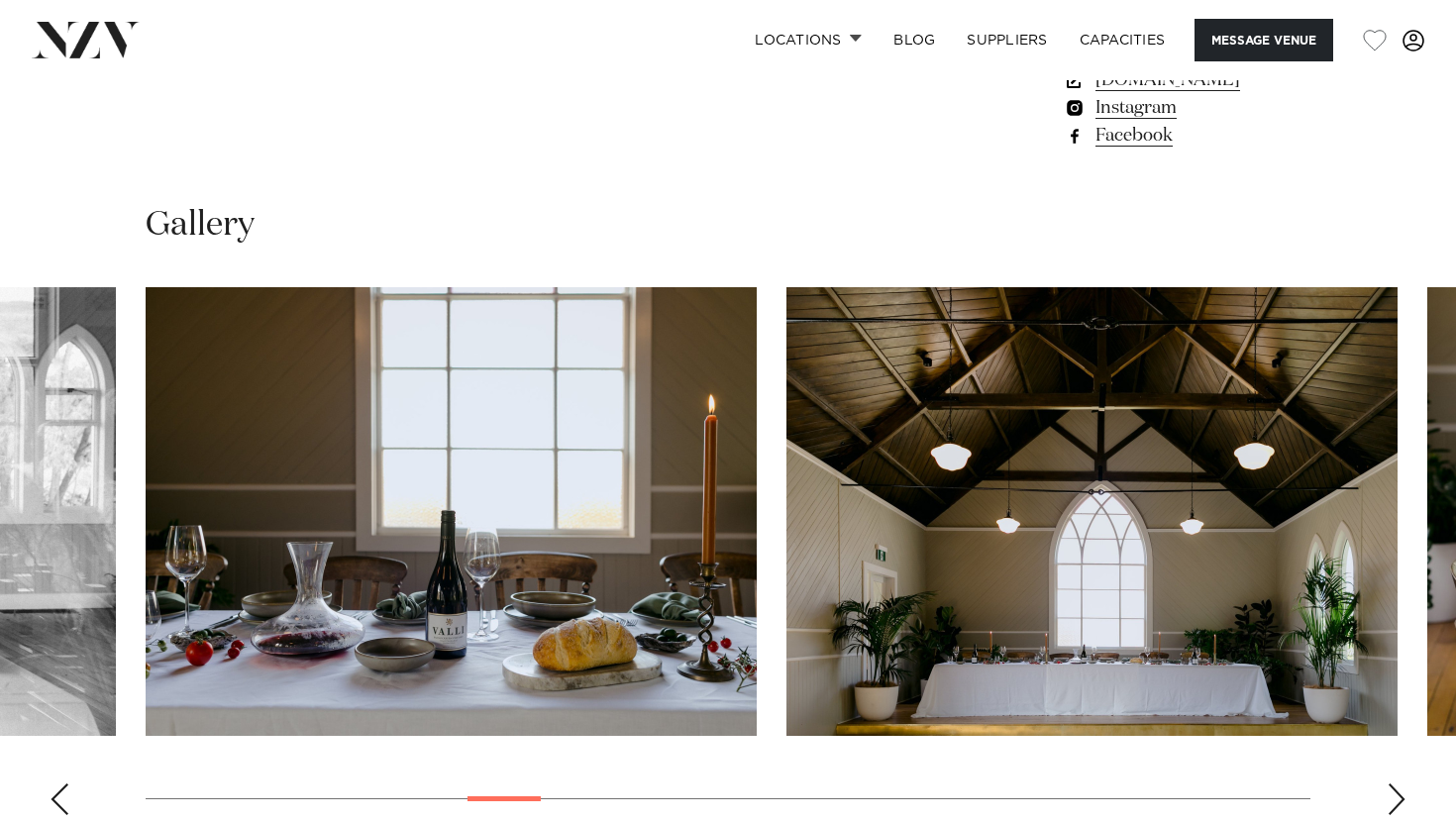 click at bounding box center [1397, 799] 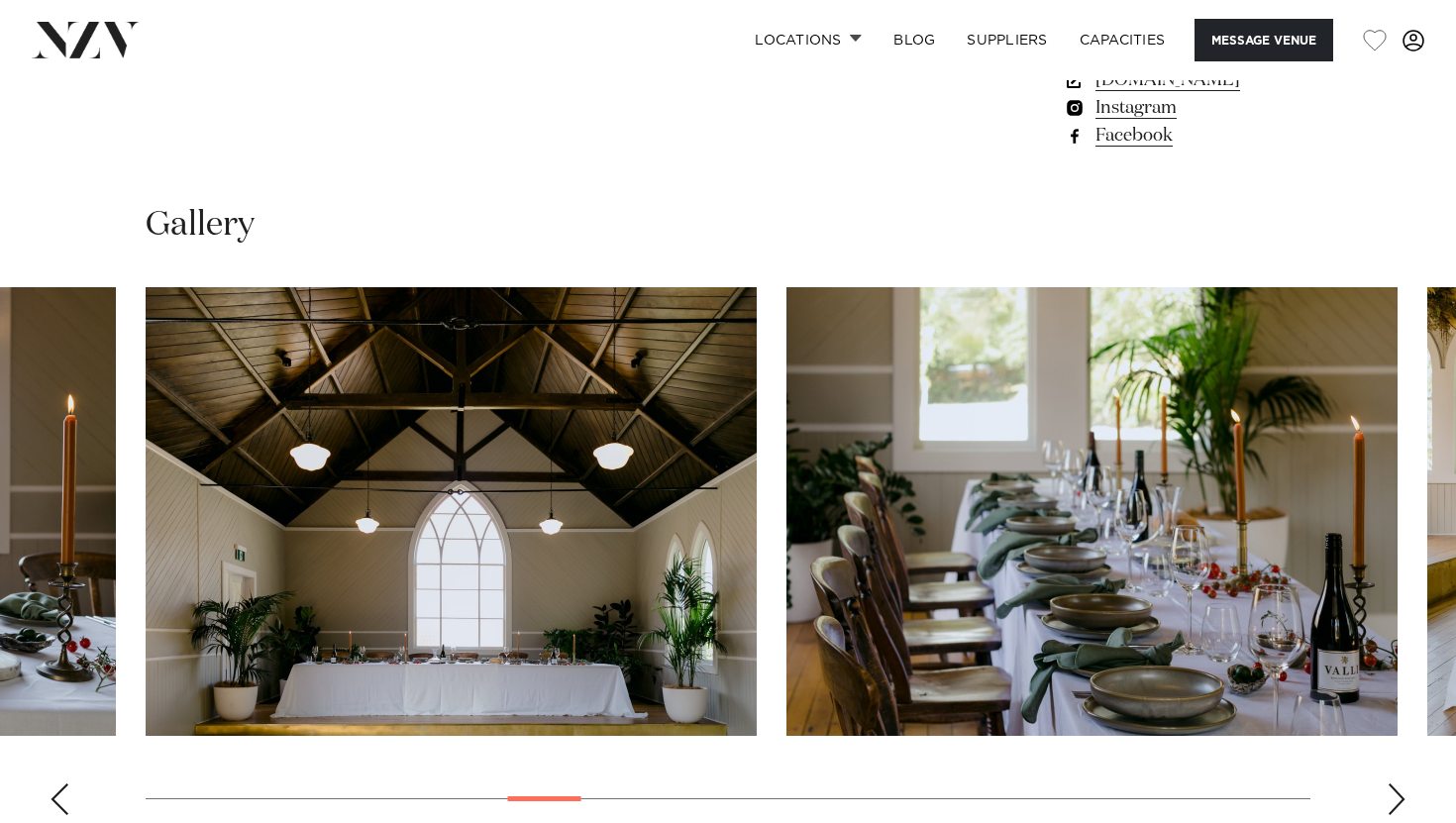 click at bounding box center (1397, 799) 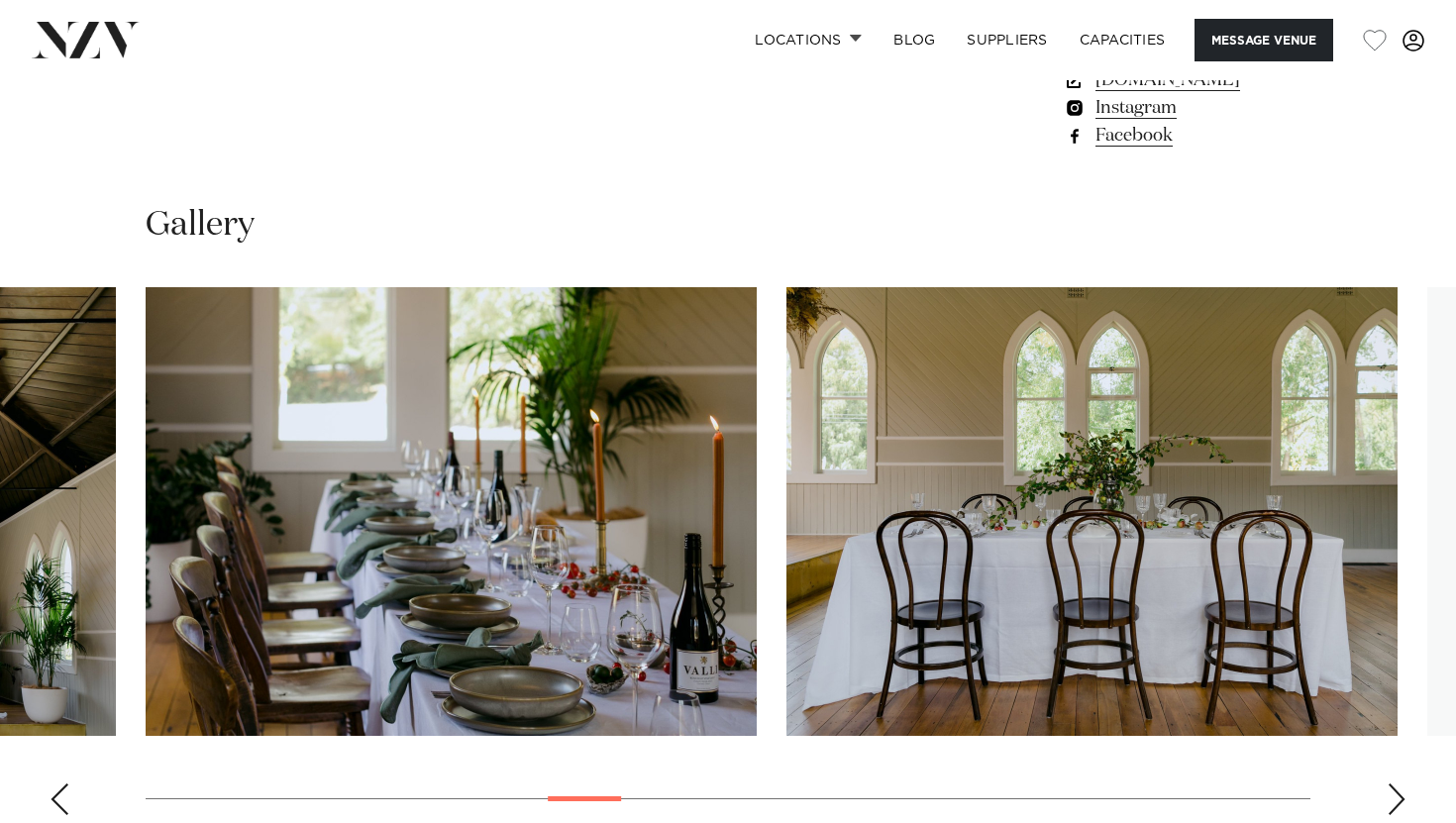 click at bounding box center [1397, 799] 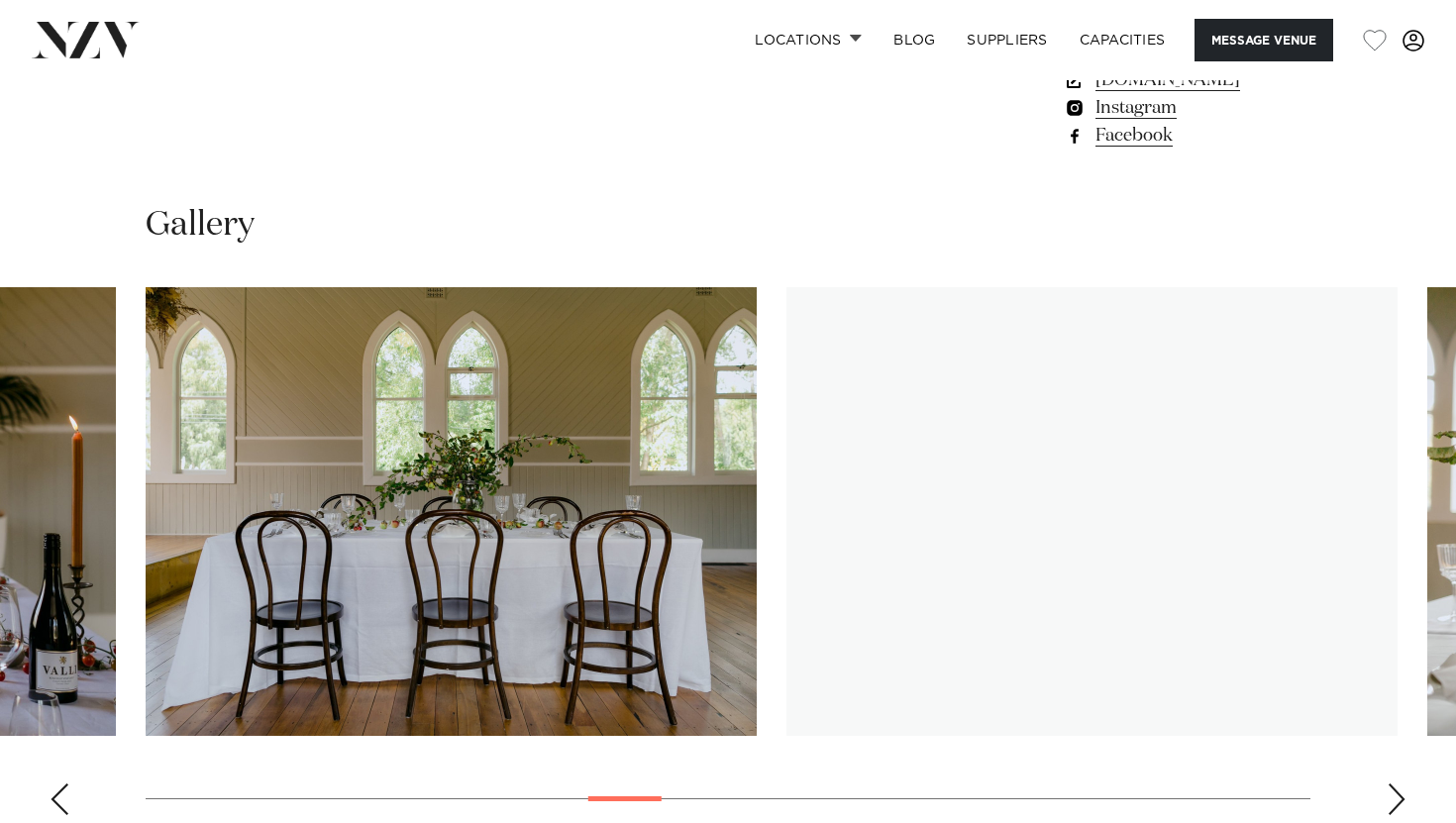 click at bounding box center [1397, 799] 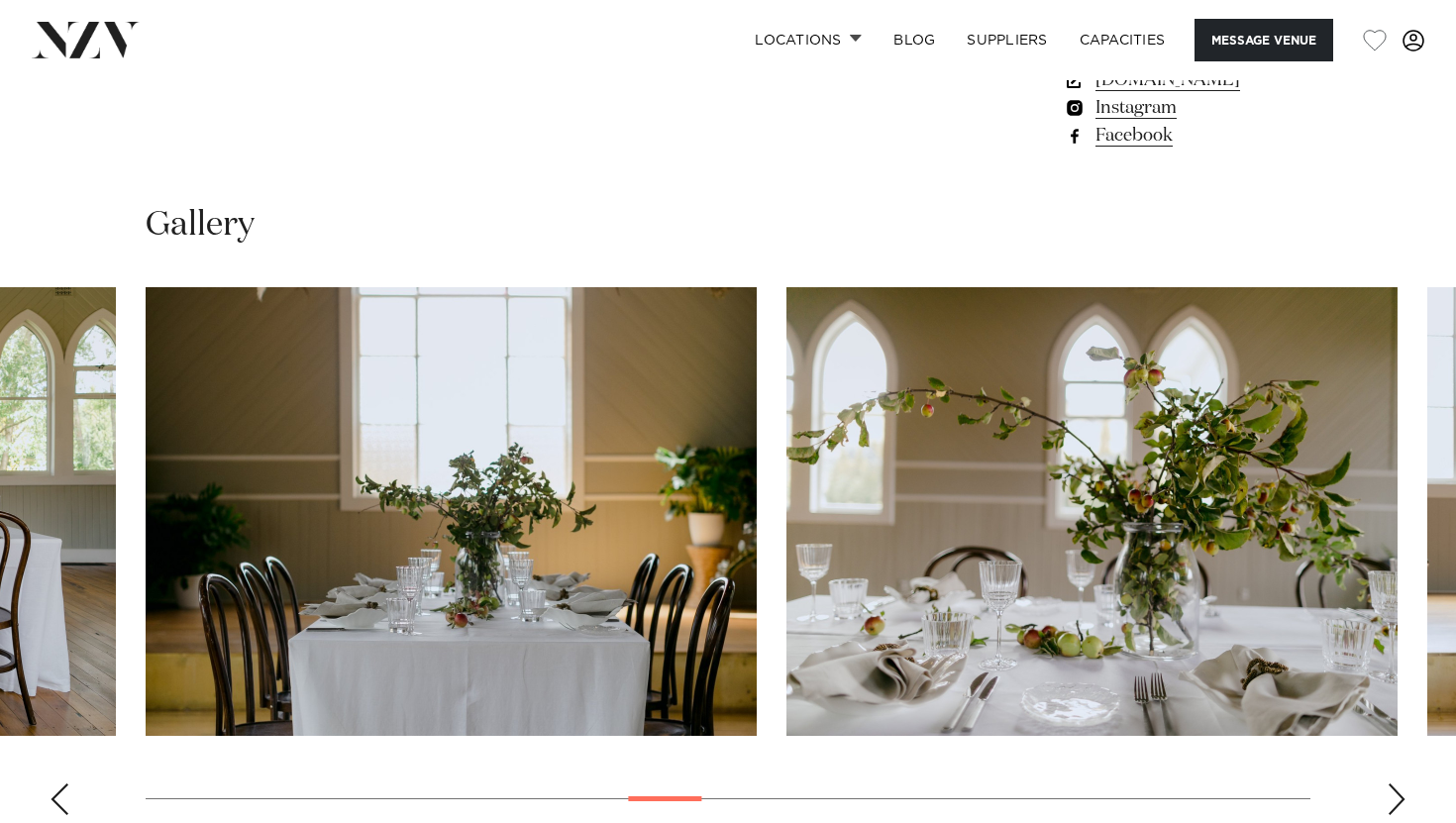click at bounding box center (1397, 799) 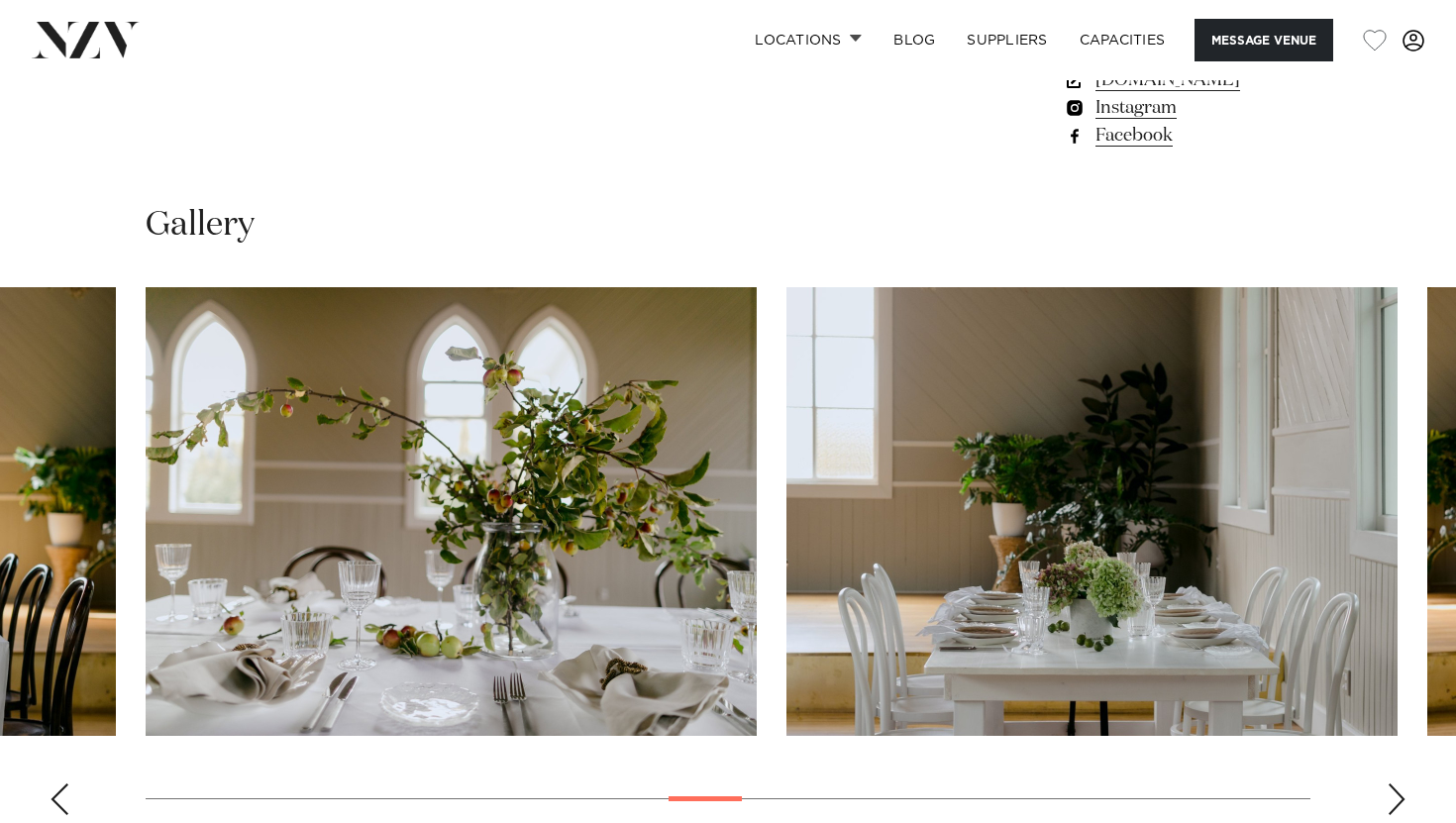 click at bounding box center [1397, 799] 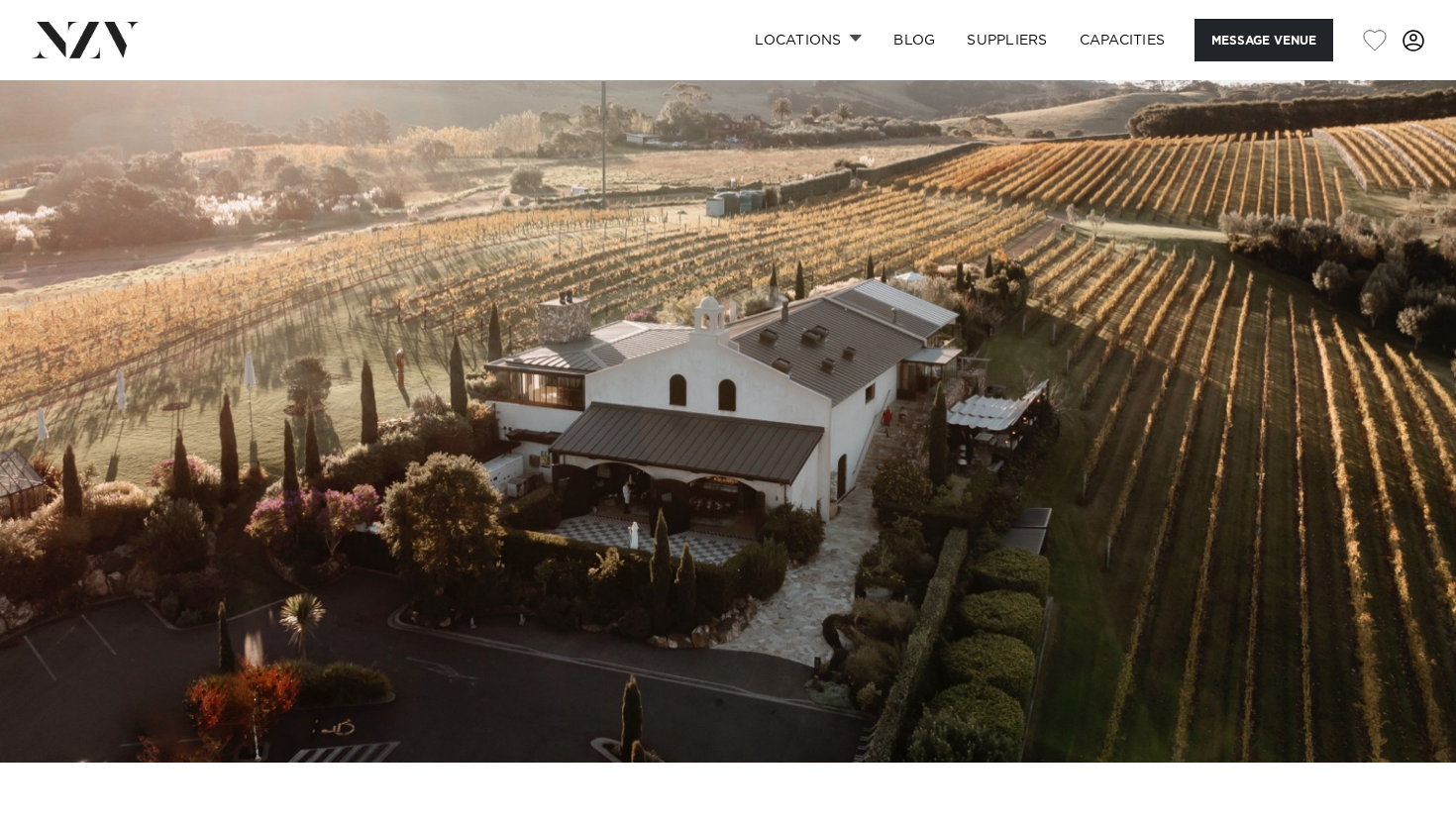 scroll, scrollTop: 0, scrollLeft: 0, axis: both 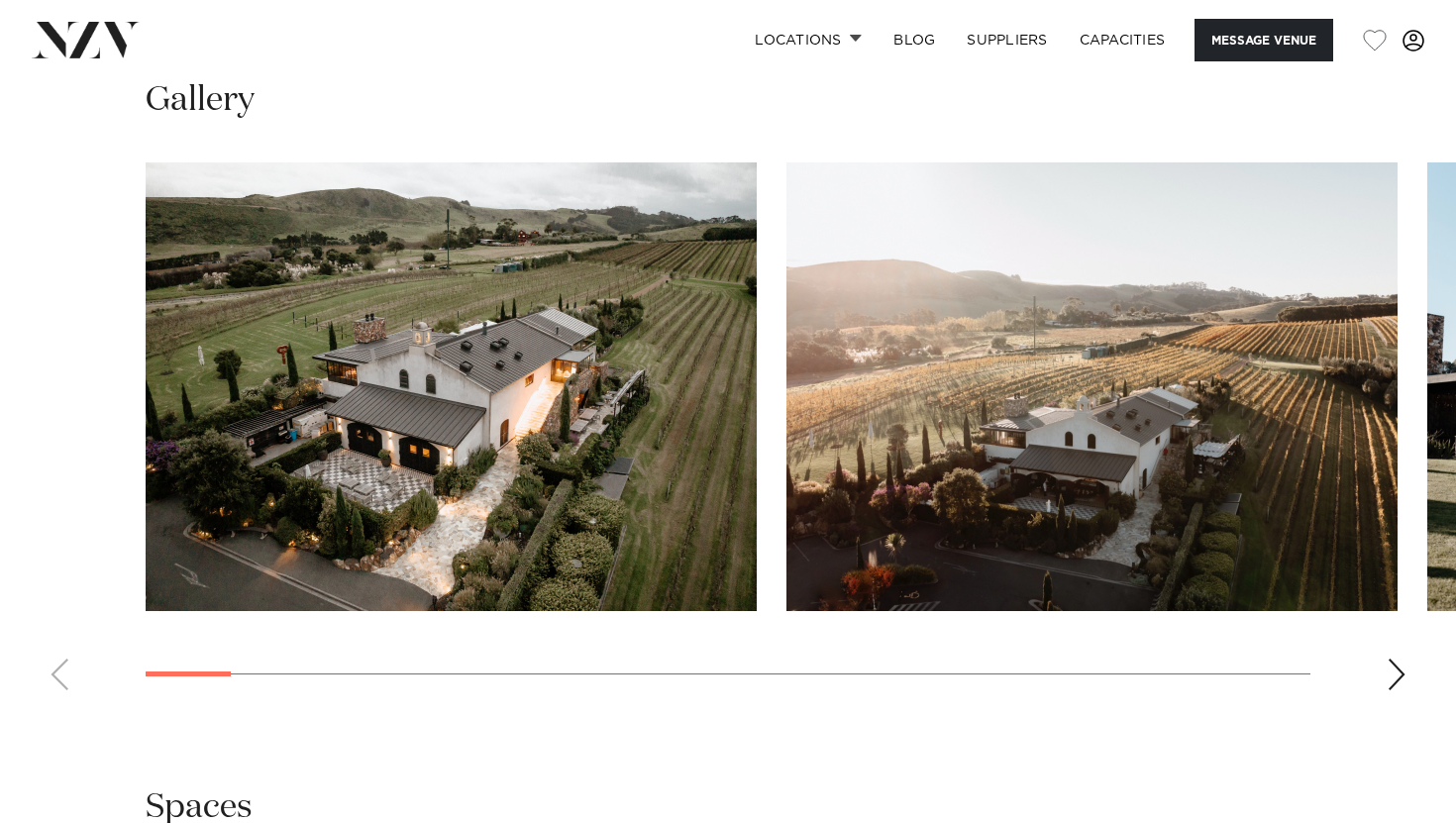 click at bounding box center (728, 434) 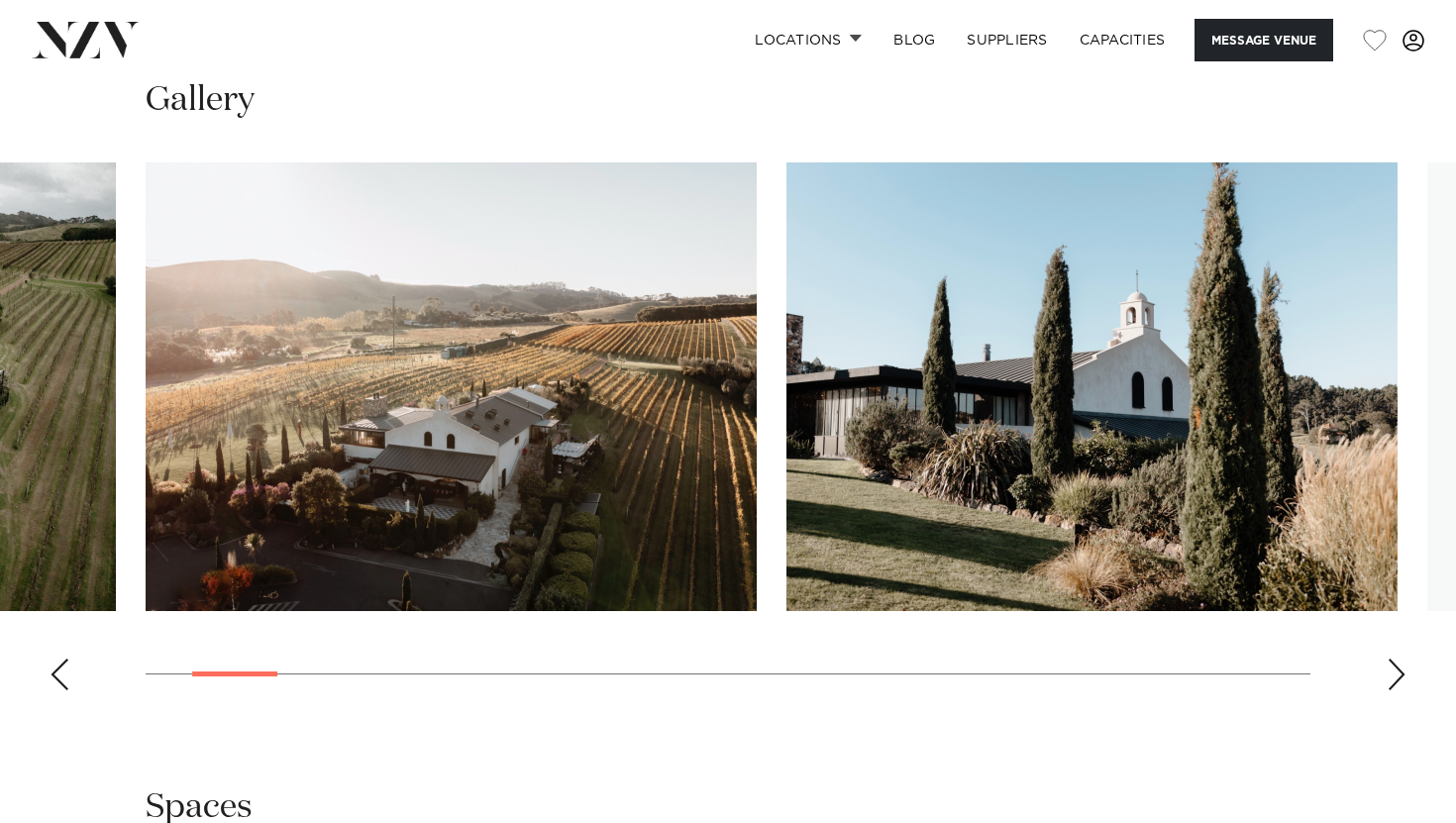 click at bounding box center [1397, 674] 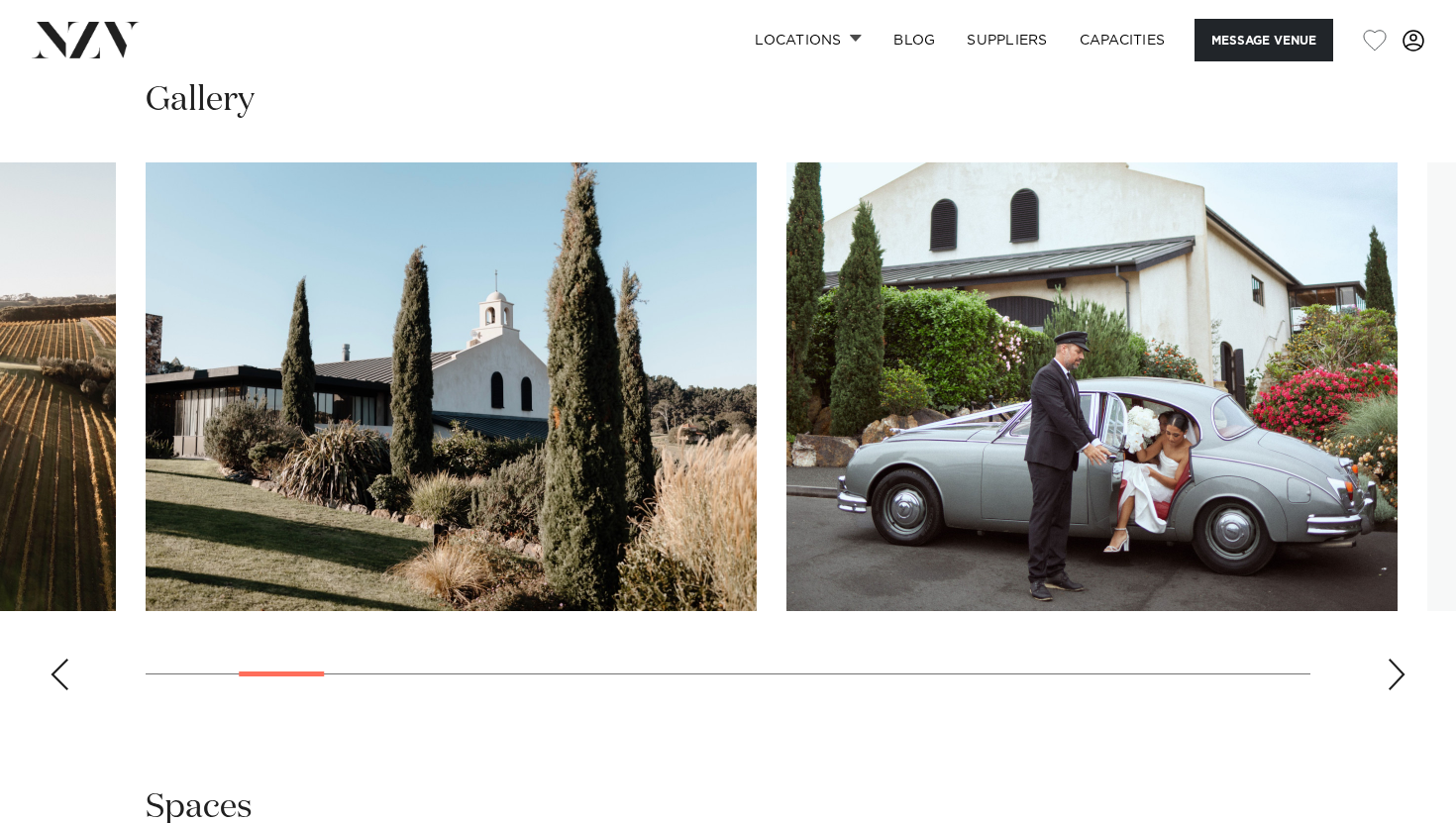 click at bounding box center (1397, 674) 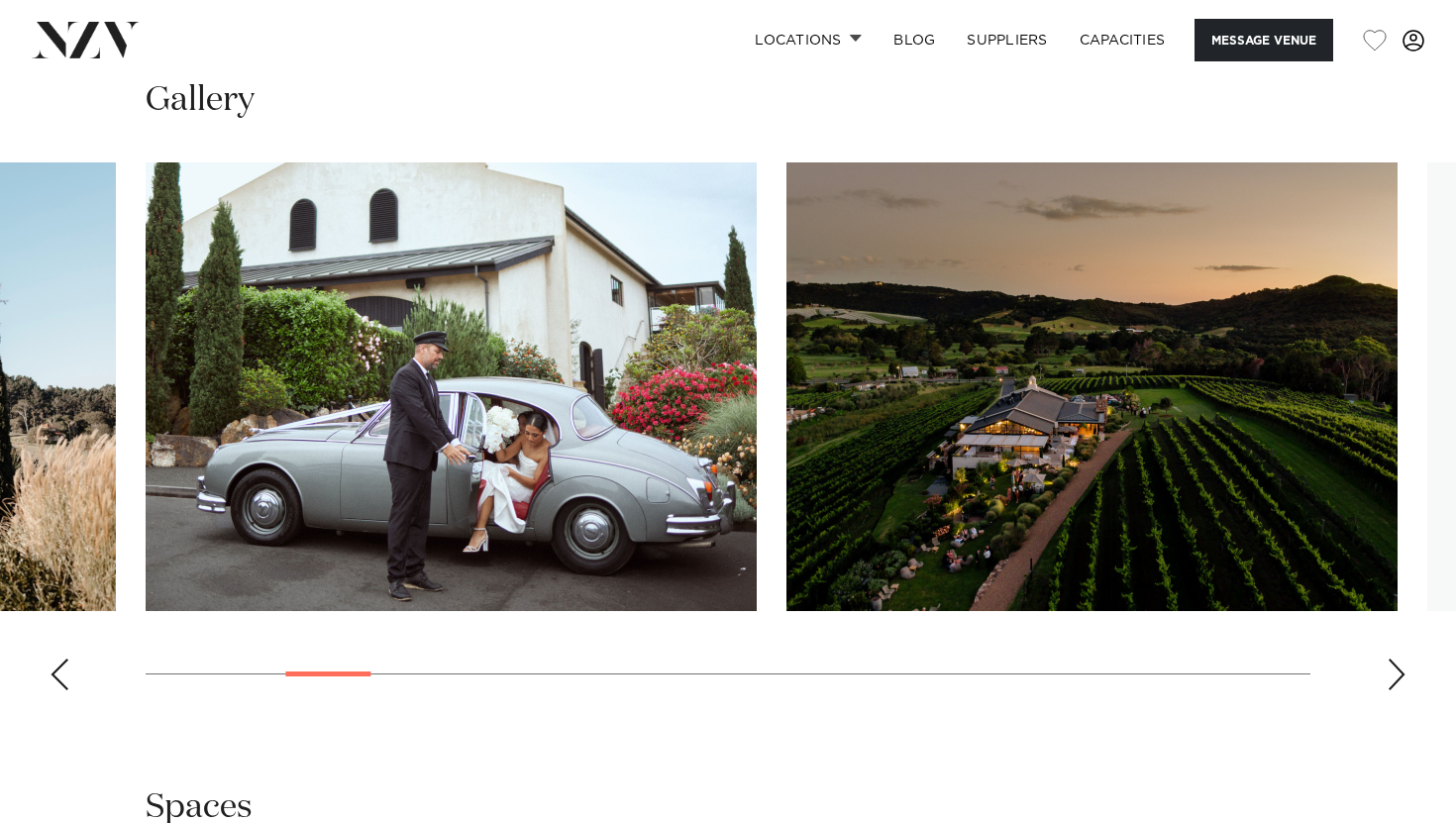 click at bounding box center (1397, 674) 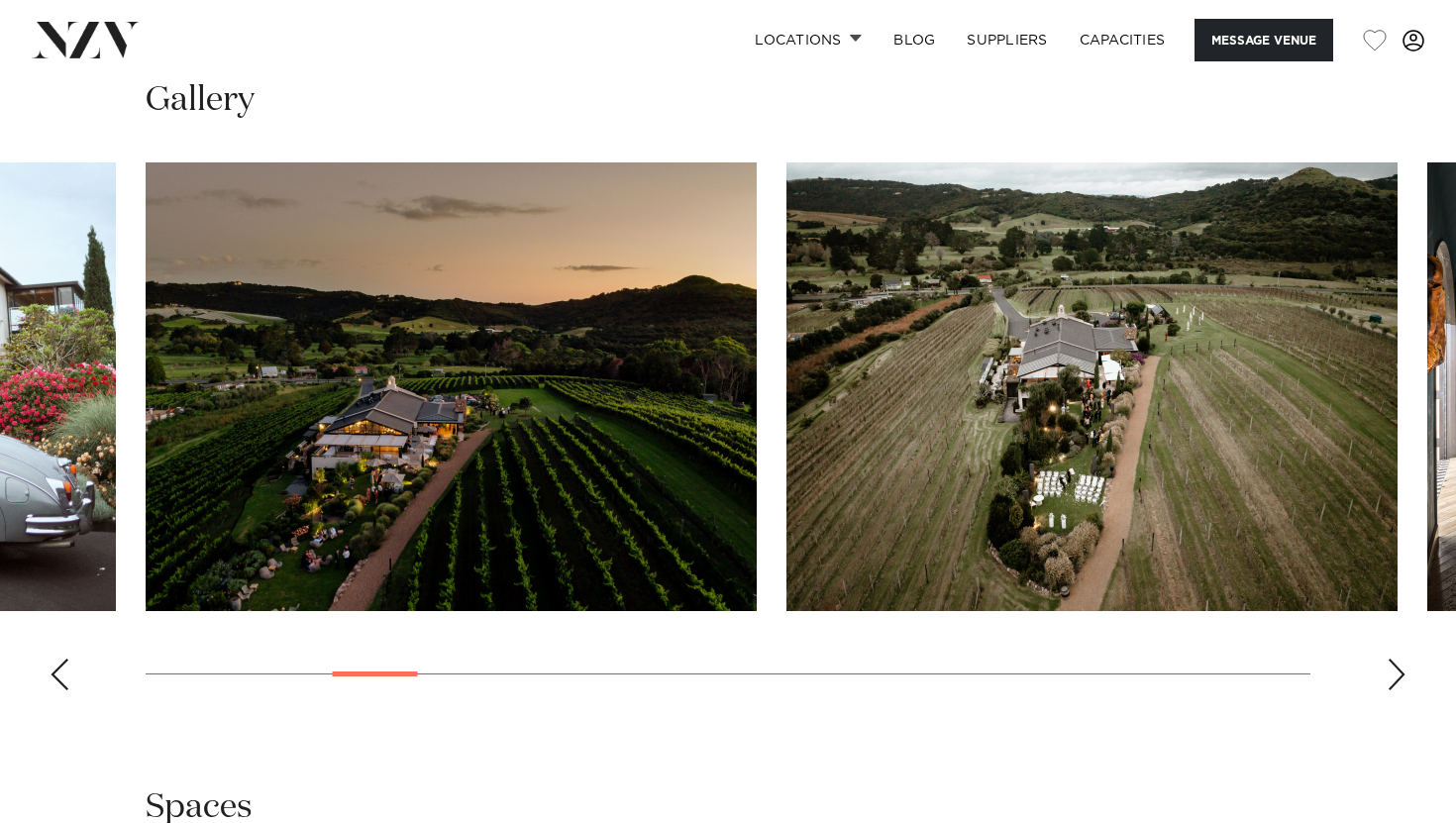 click at bounding box center [1397, 674] 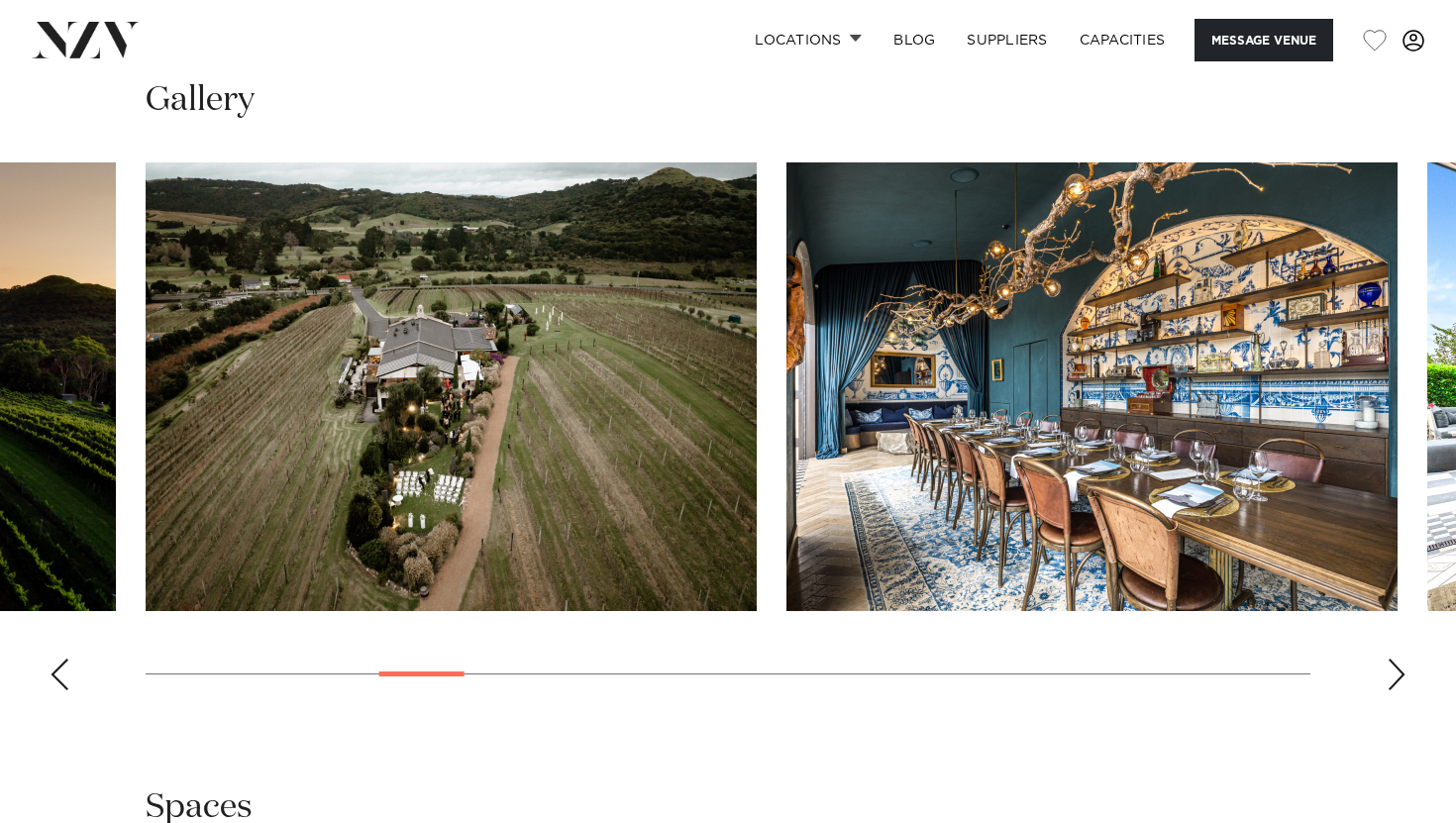 click at bounding box center [1397, 674] 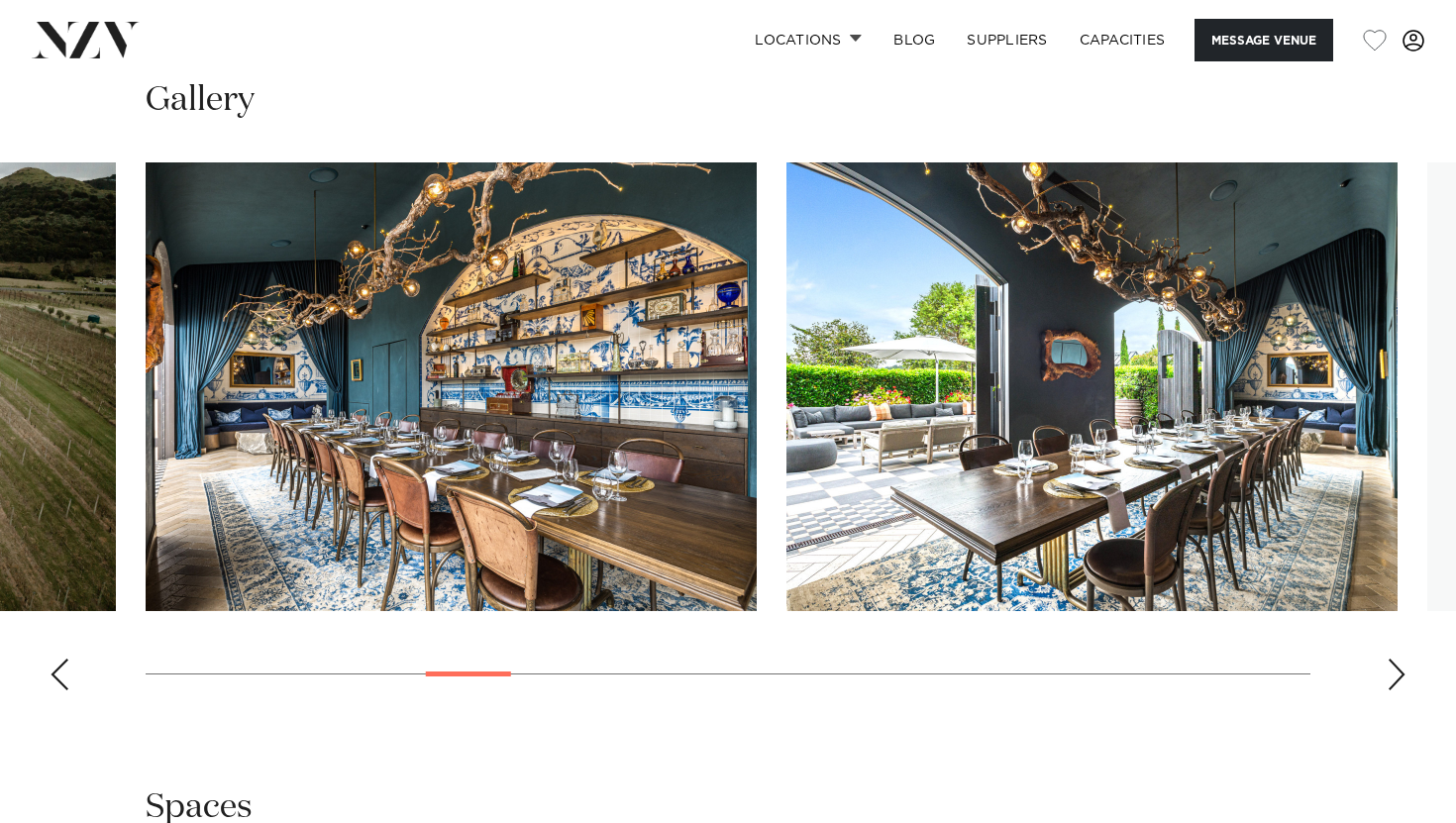 click at bounding box center [728, 434] 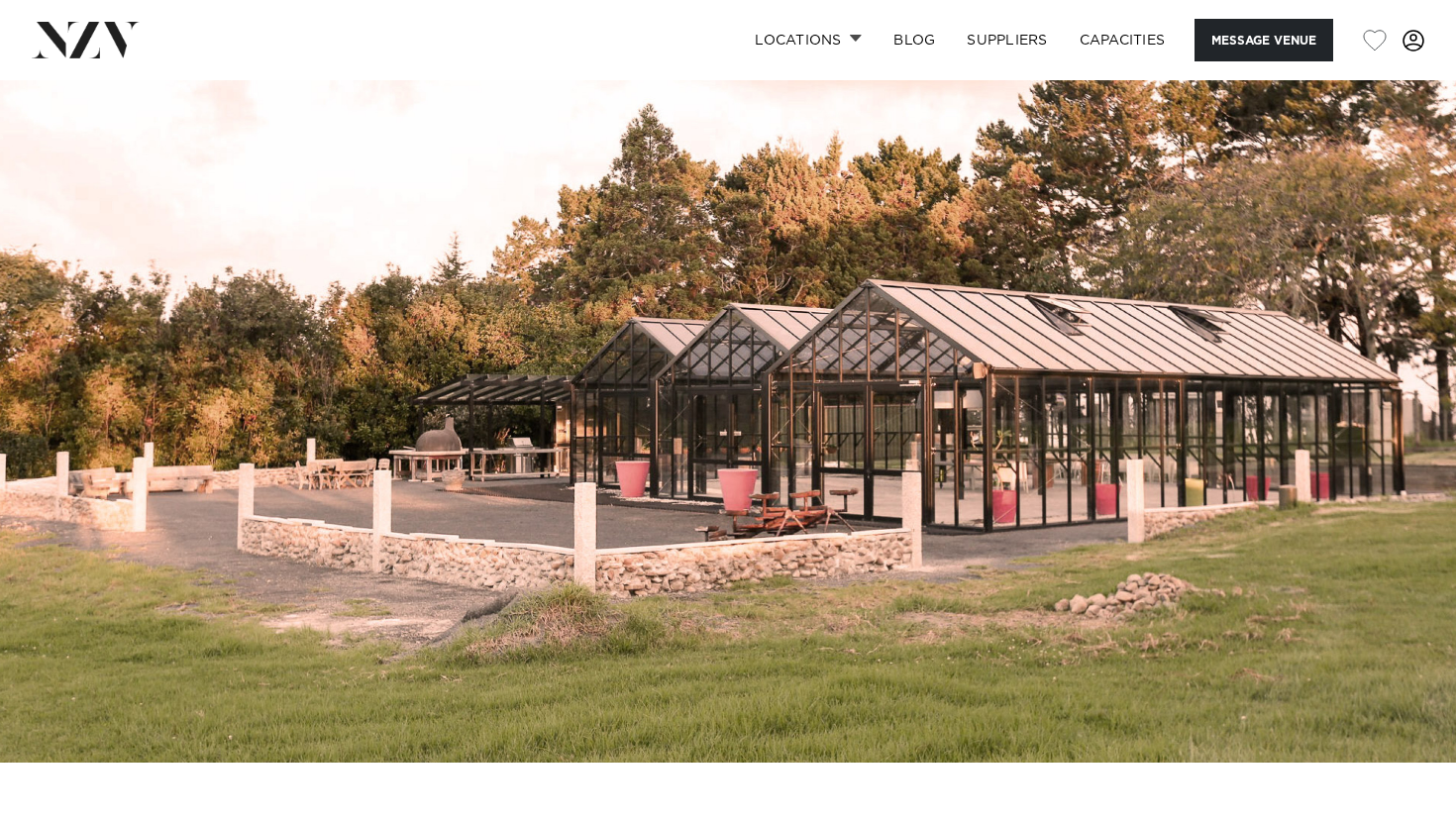 scroll, scrollTop: 0, scrollLeft: 0, axis: both 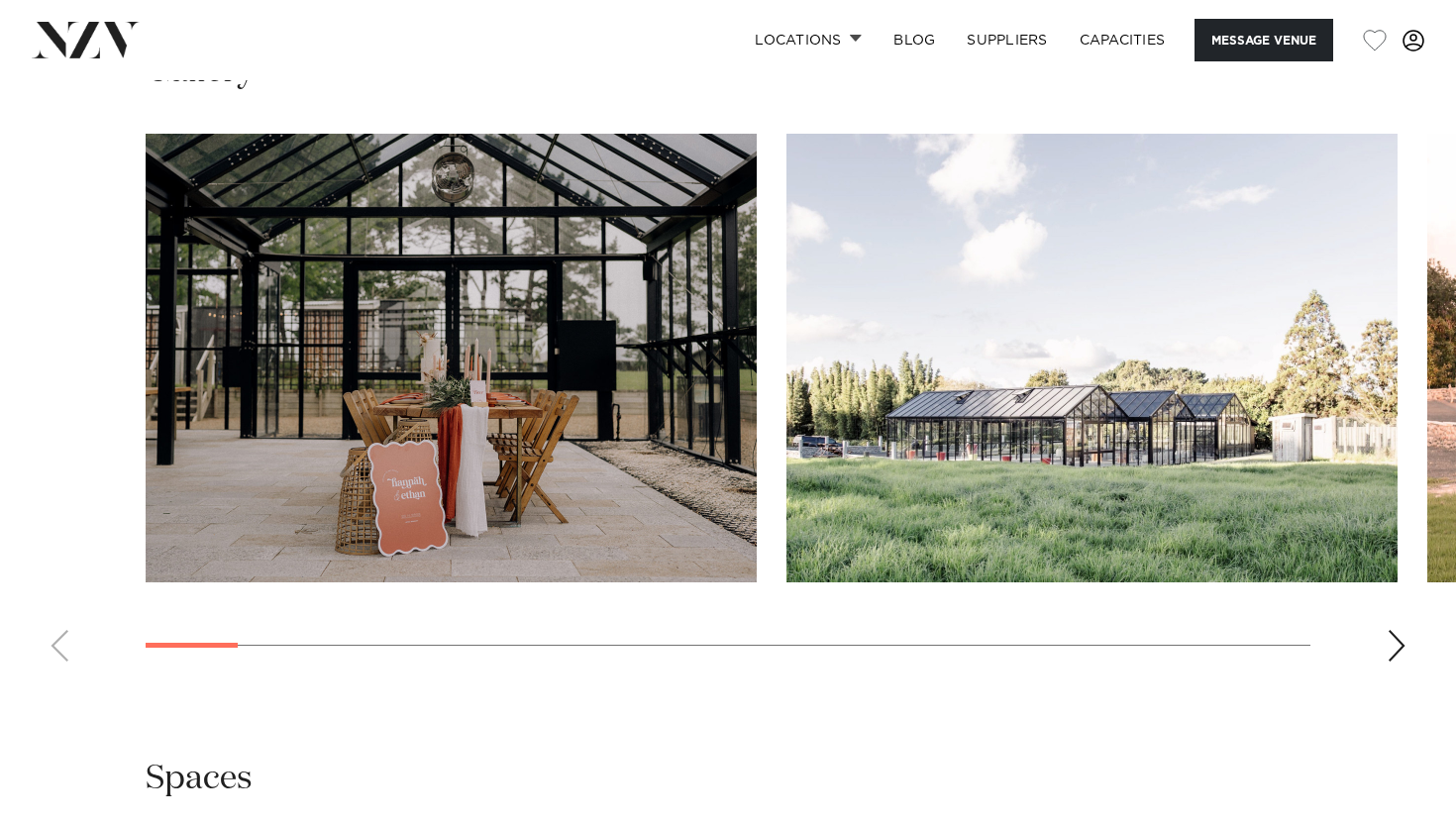 click at bounding box center (1397, 646) 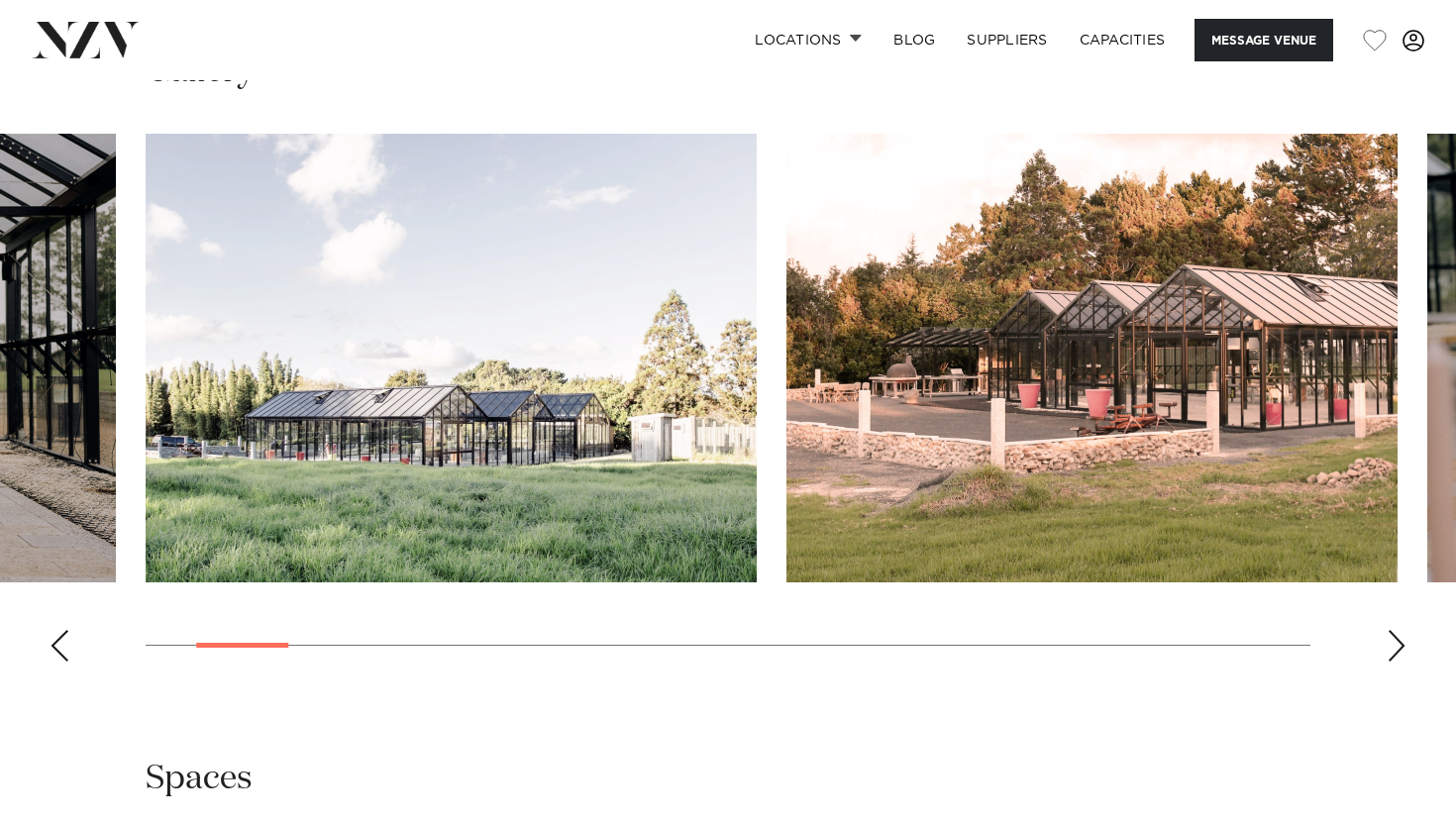 click at bounding box center (1397, 646) 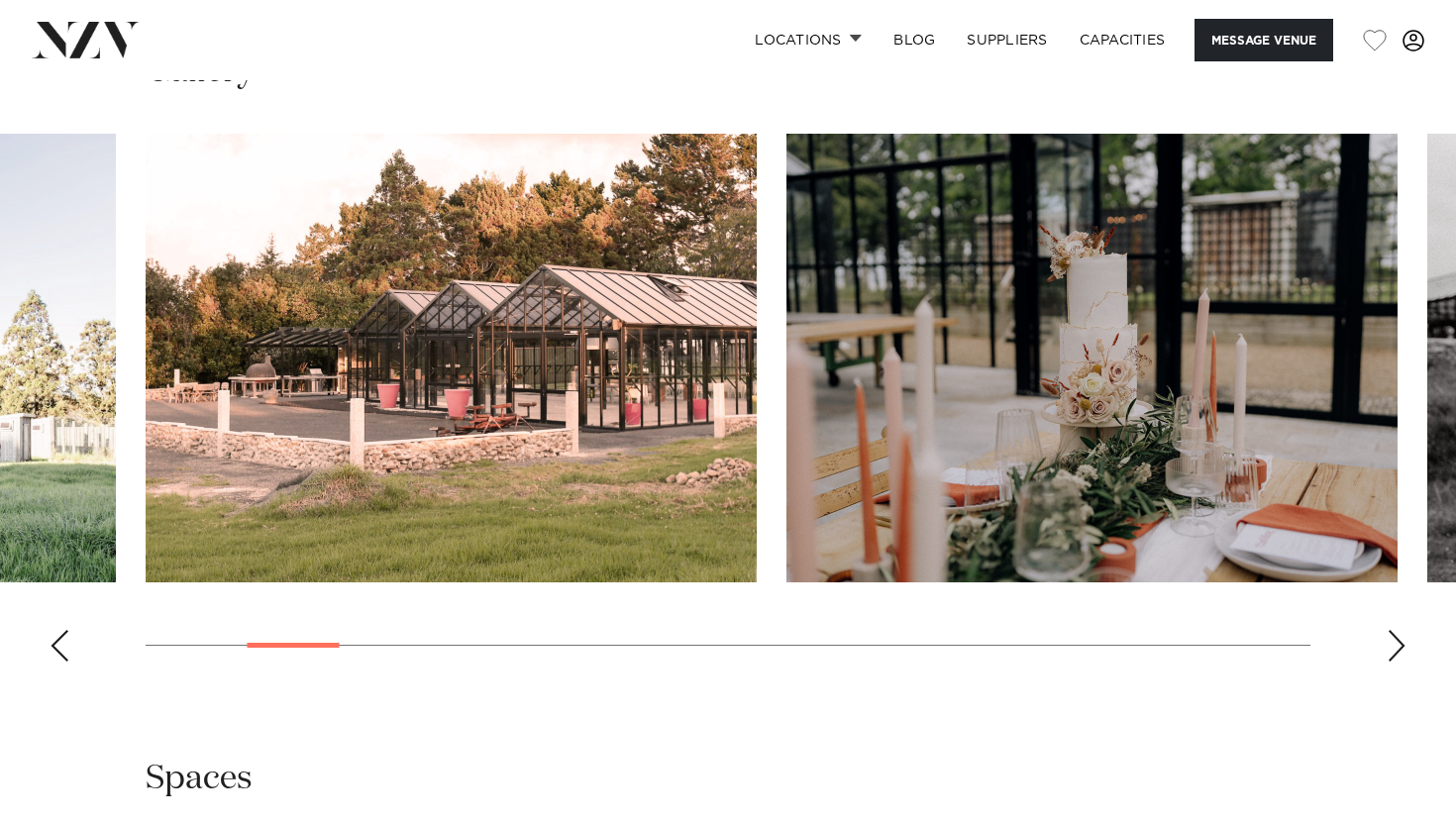 click at bounding box center [1397, 646] 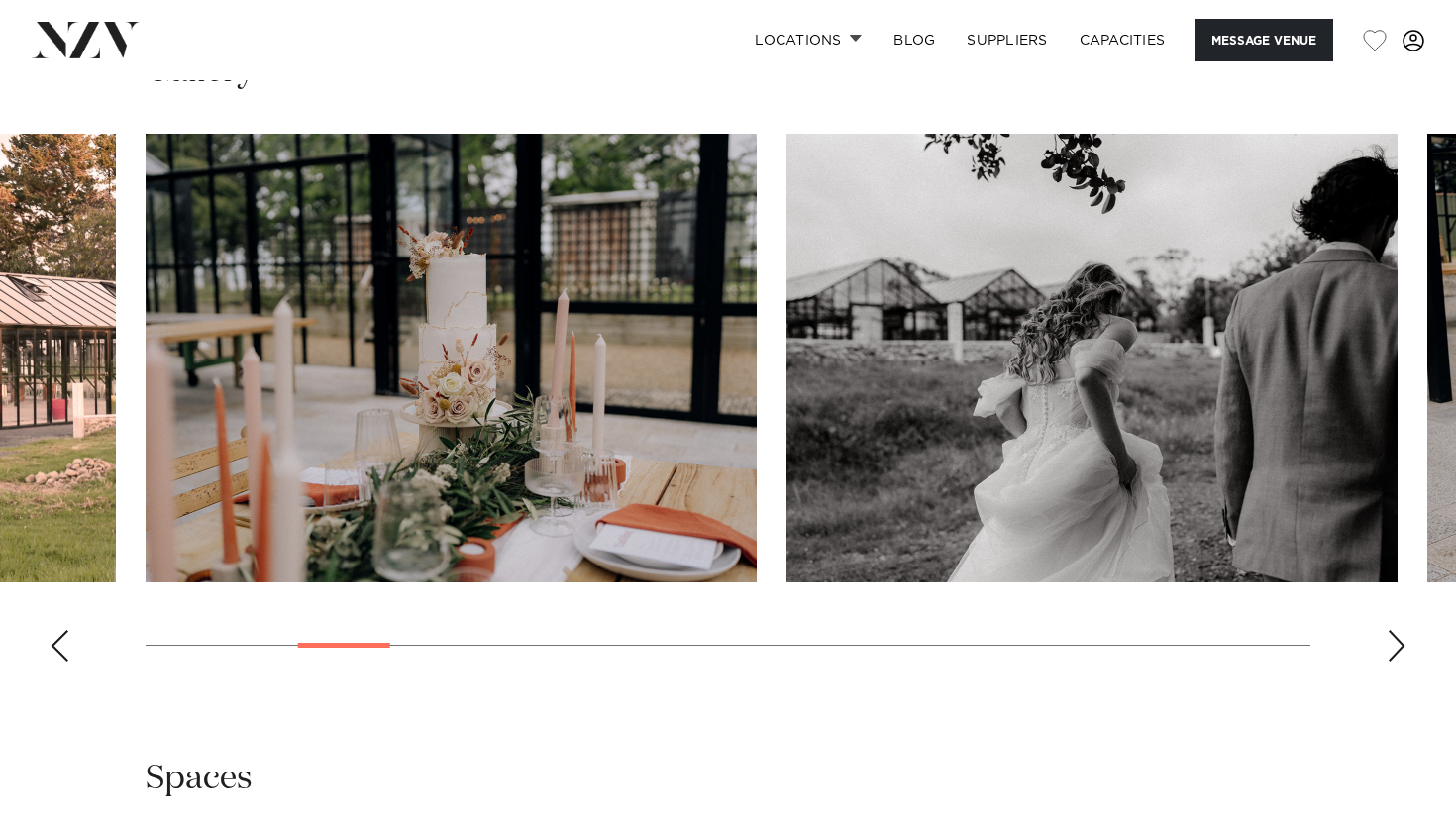 click at bounding box center (1397, 646) 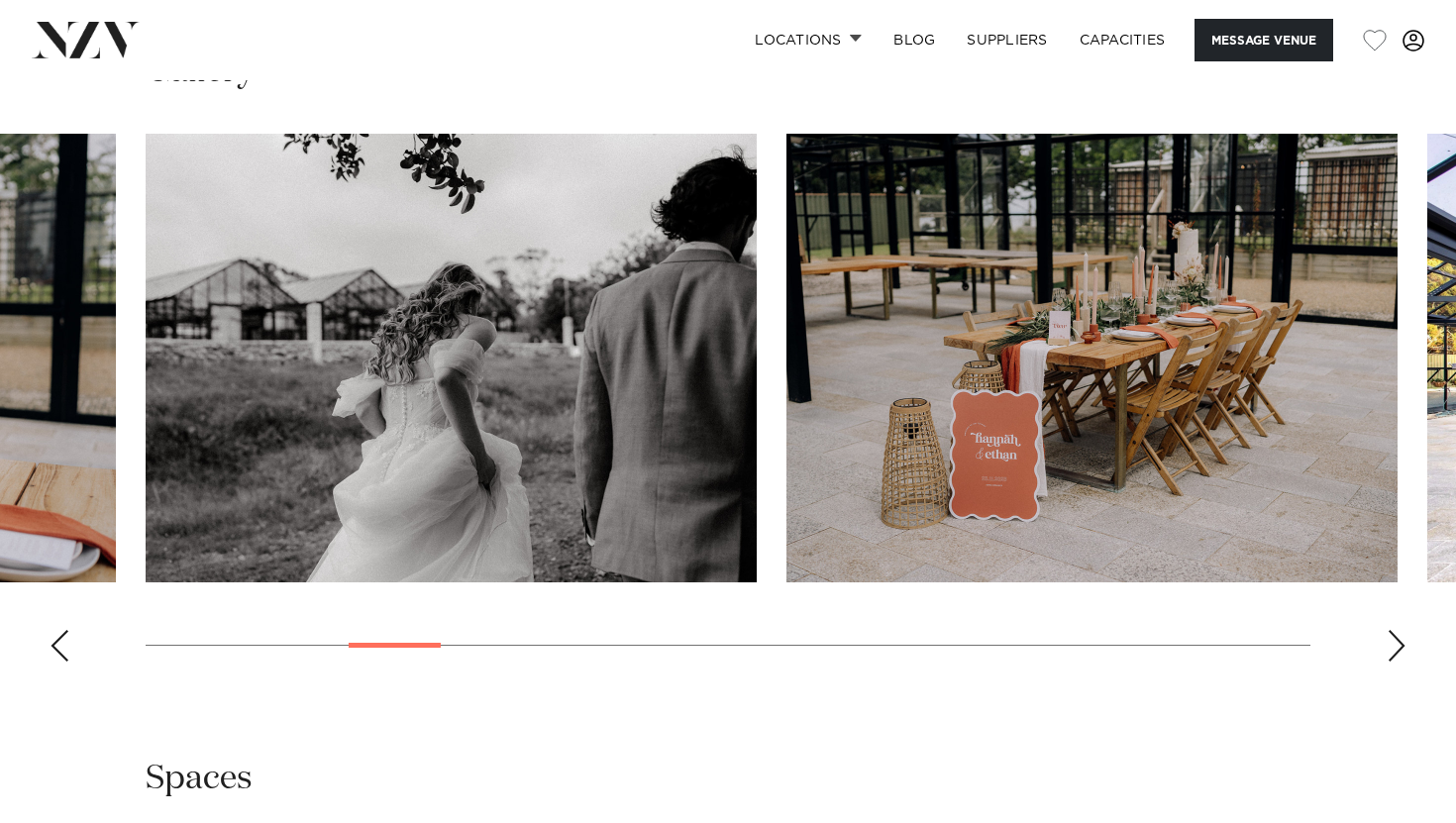 click at bounding box center (1397, 646) 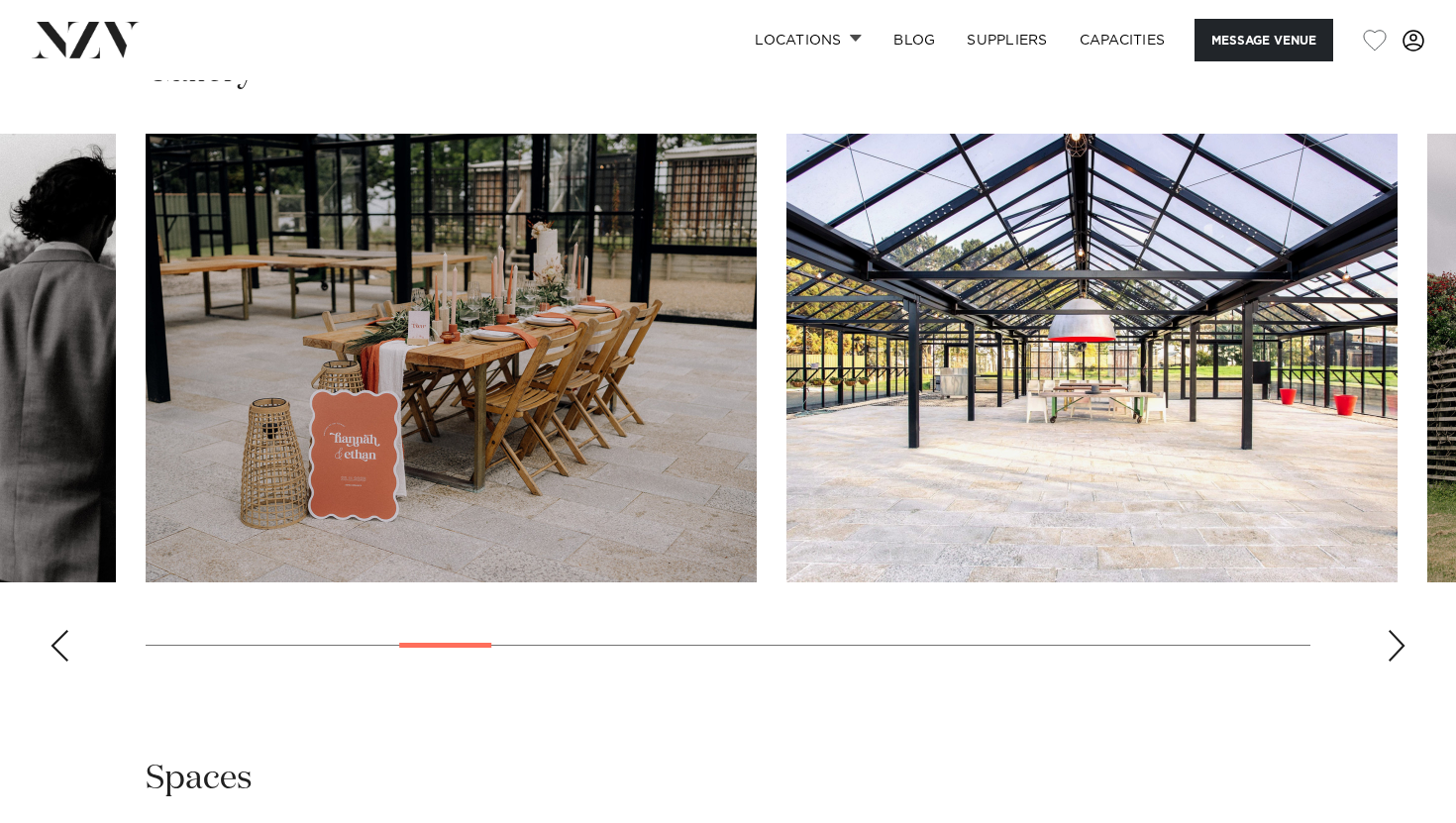click at bounding box center (1397, 646) 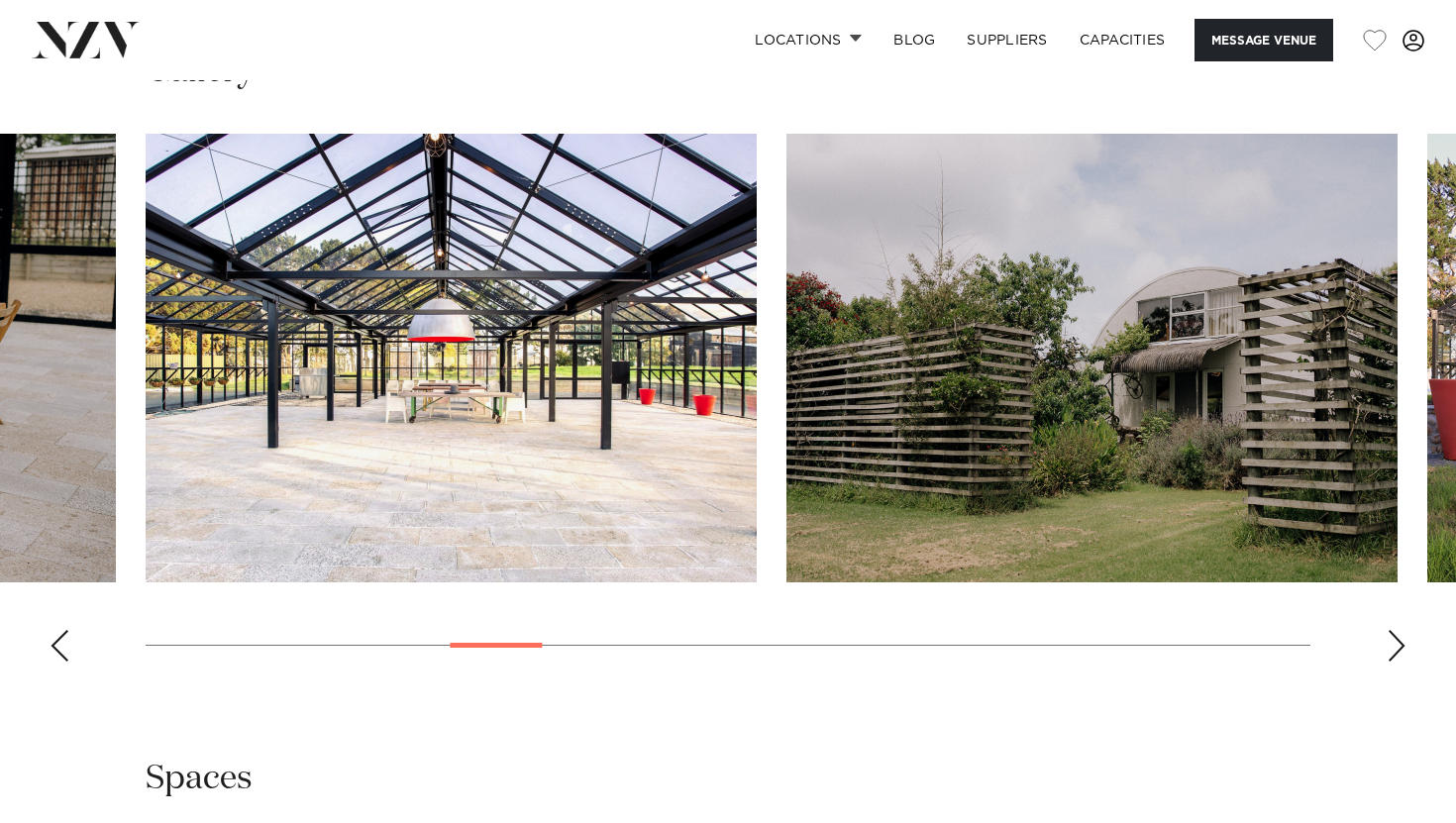 click at bounding box center (1397, 646) 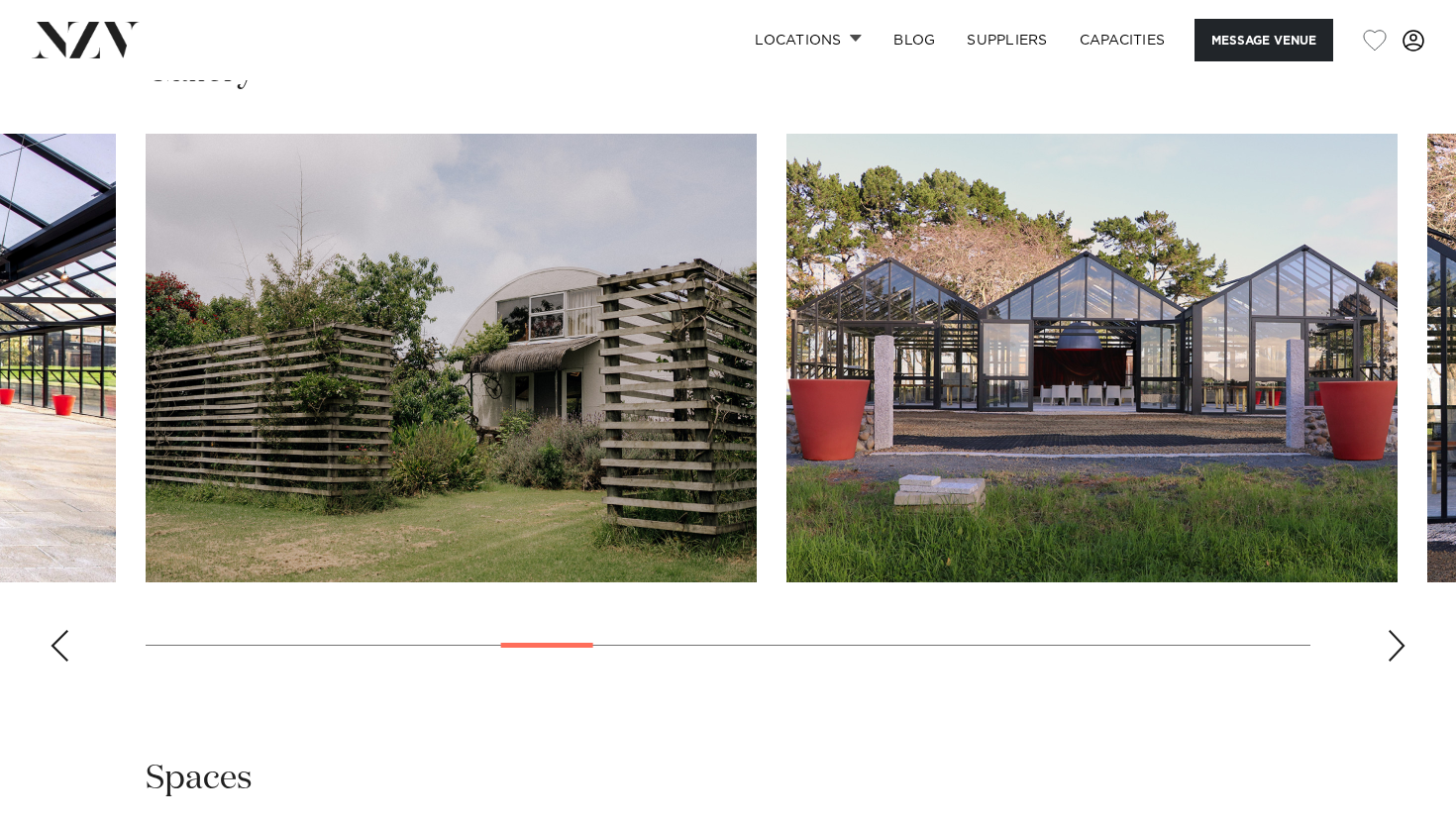 click at bounding box center (1397, 646) 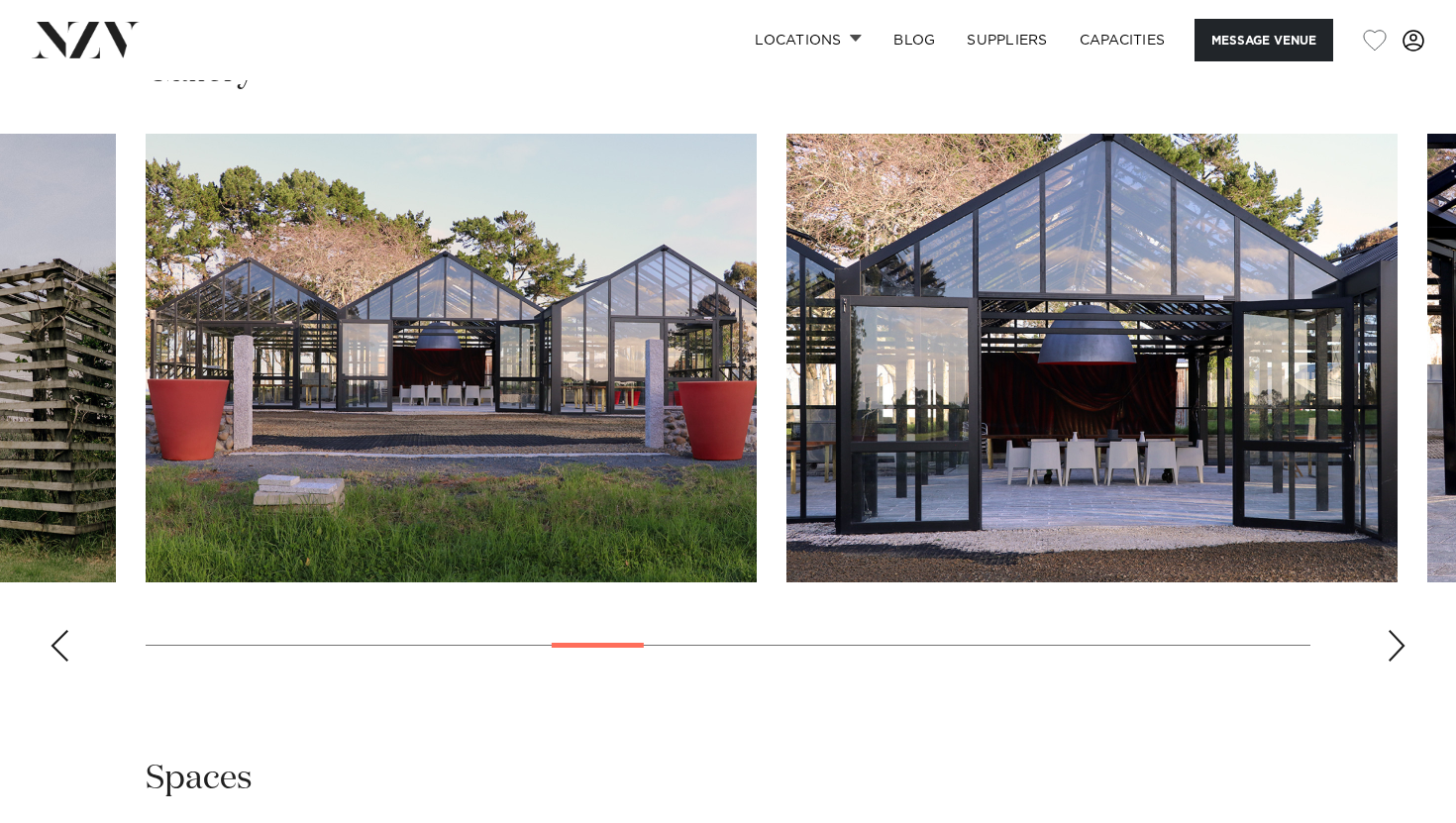 click at bounding box center [1397, 646] 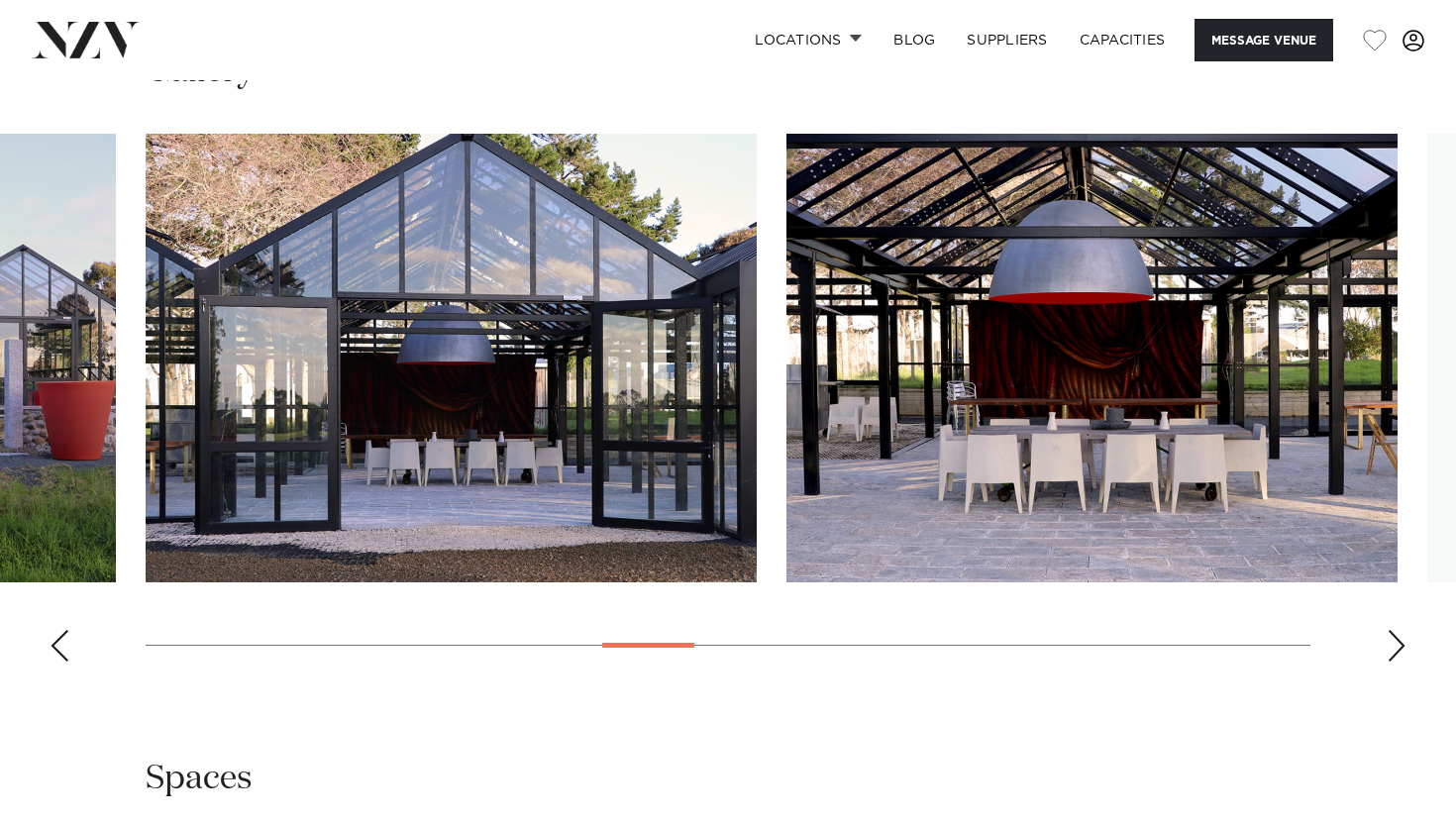 click at bounding box center (1397, 646) 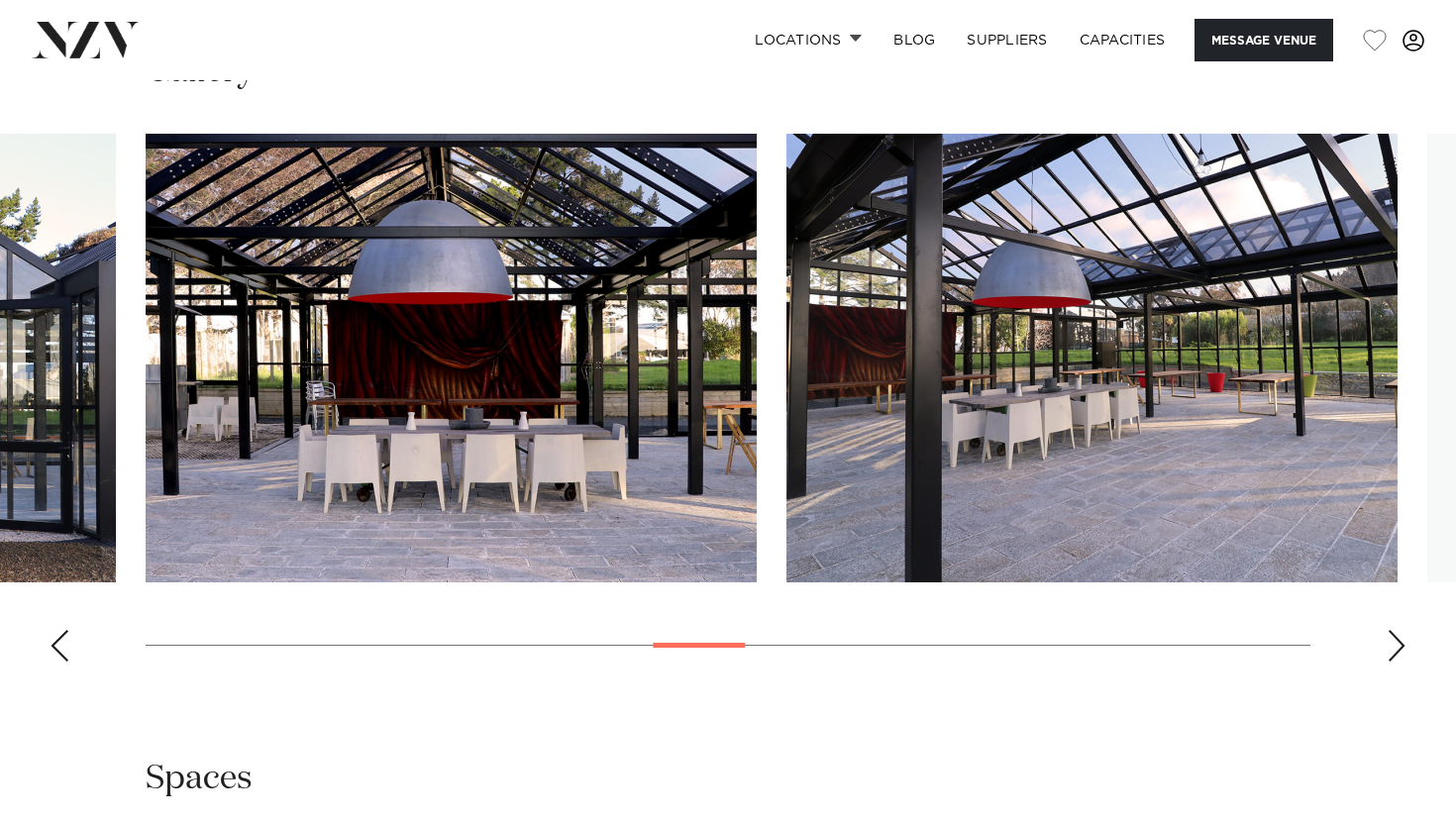 click at bounding box center (1397, 646) 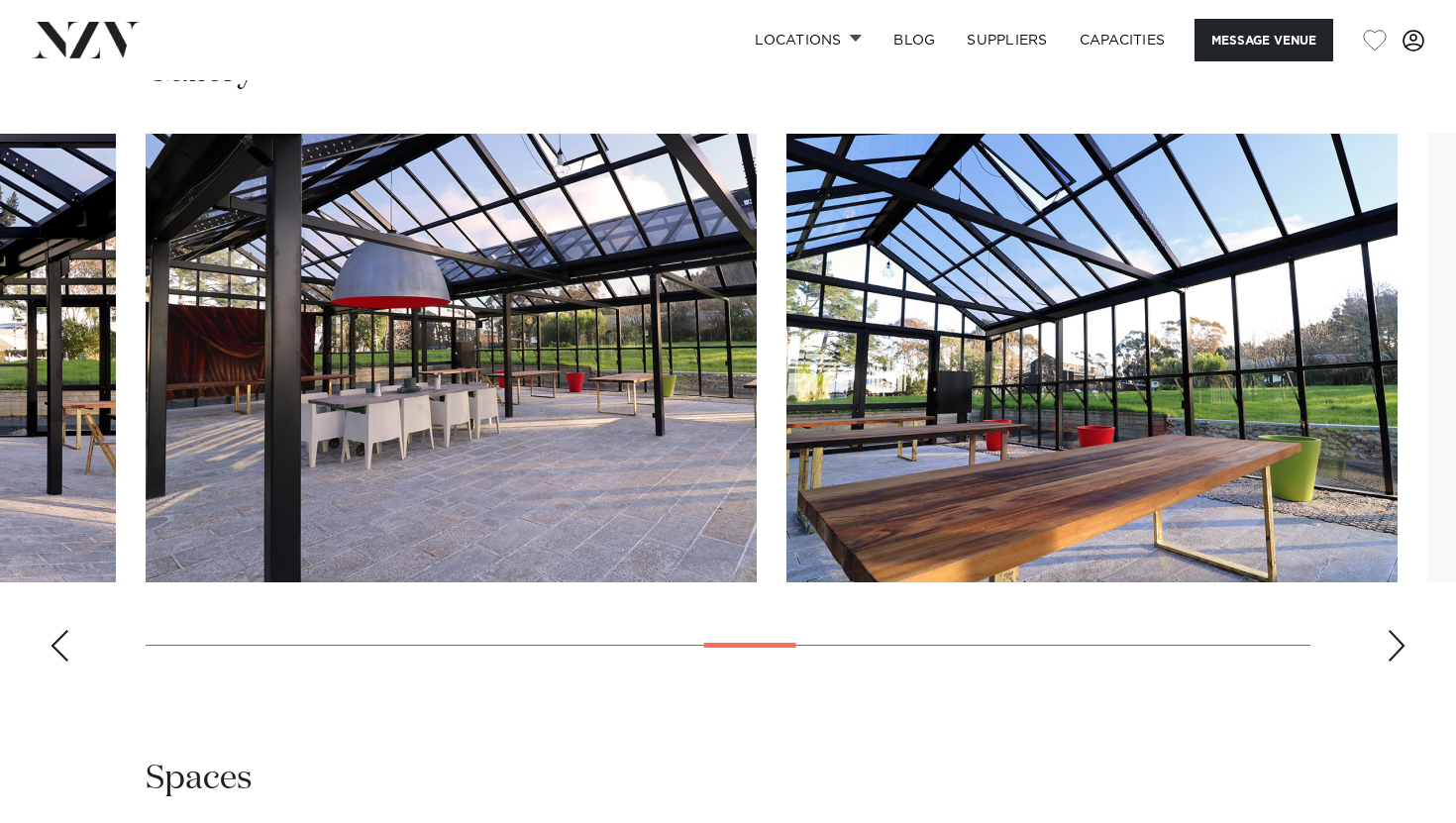 click at bounding box center (1397, 646) 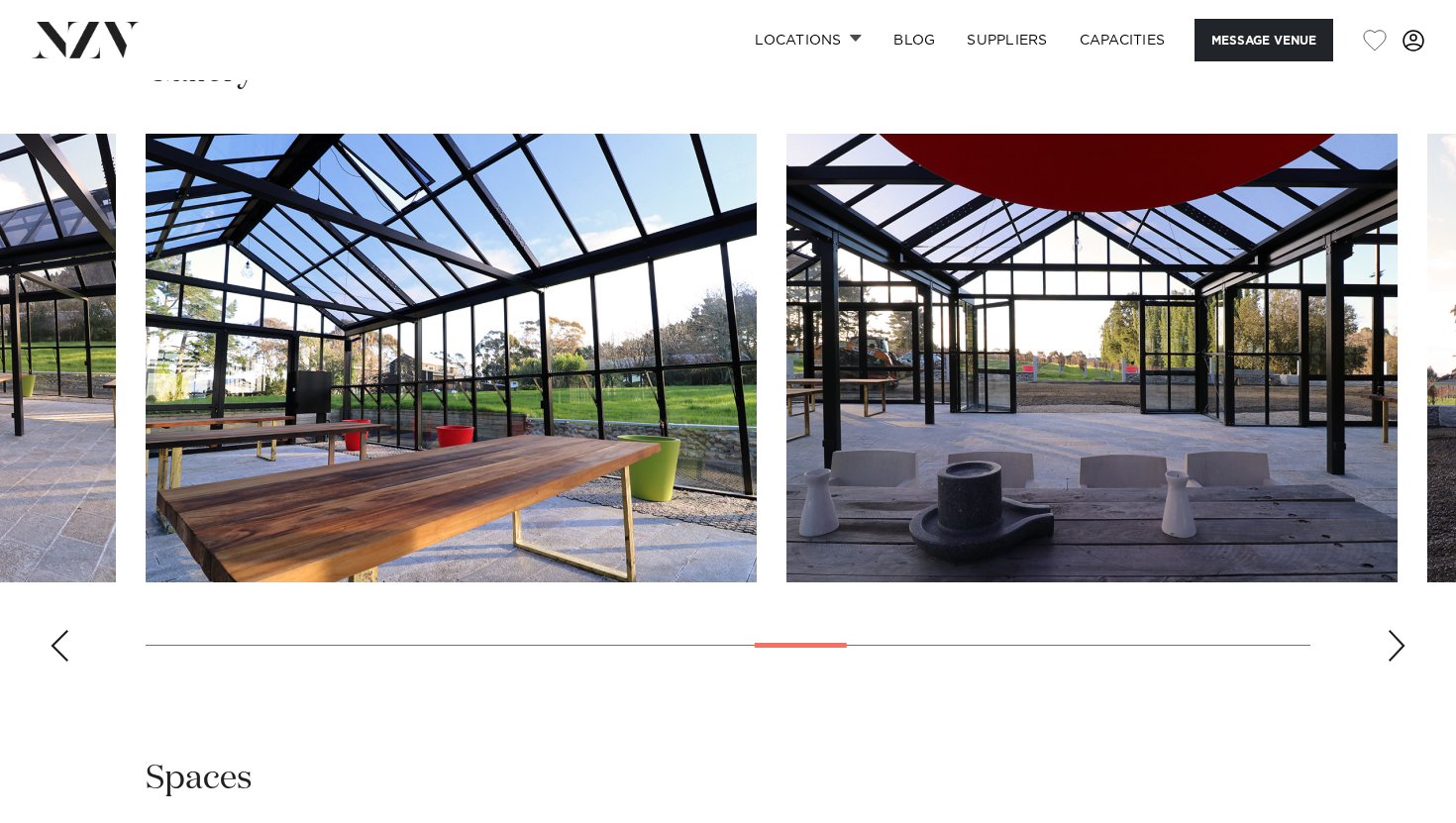 click at bounding box center [1397, 646] 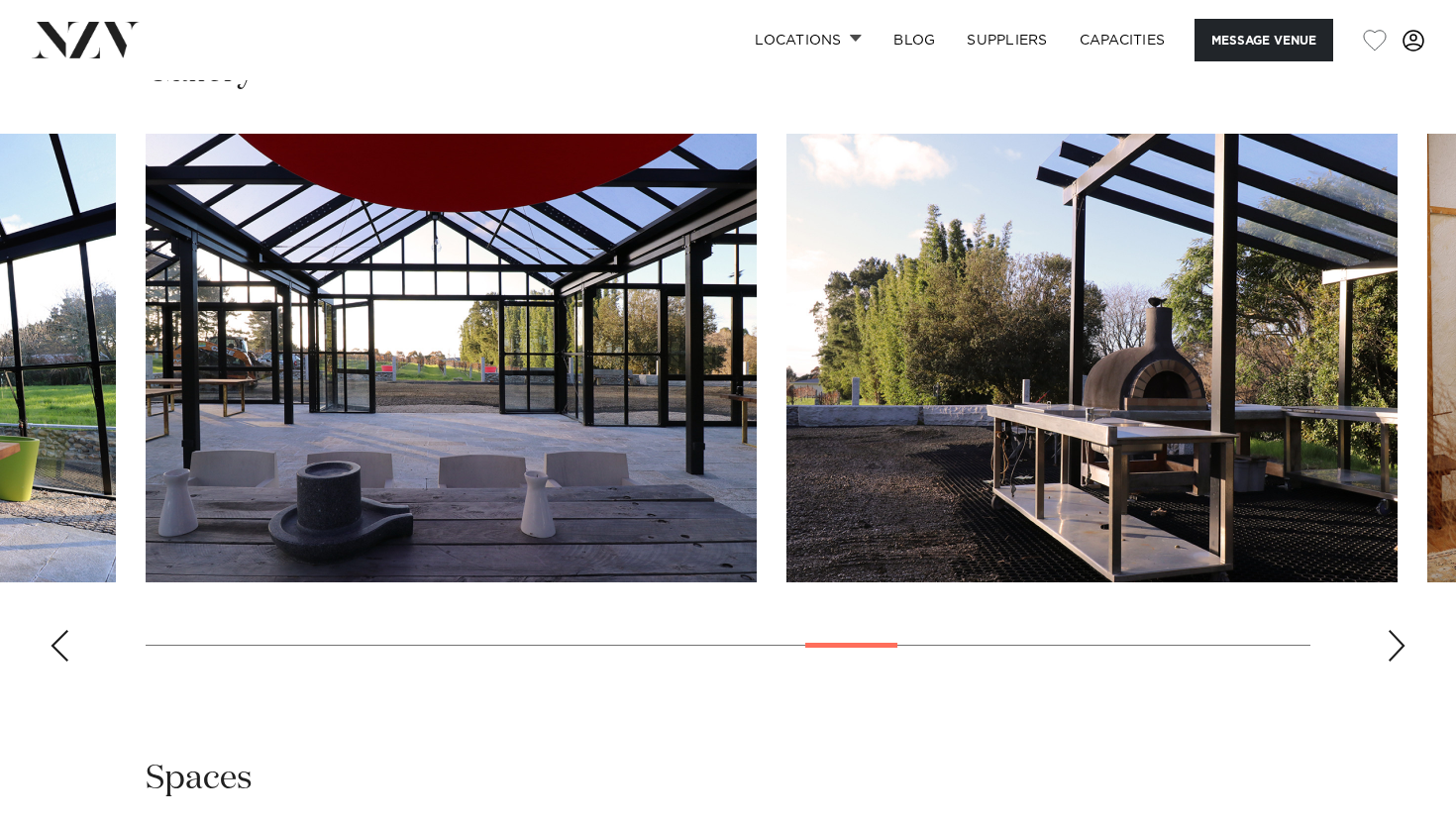 click at bounding box center [1397, 646] 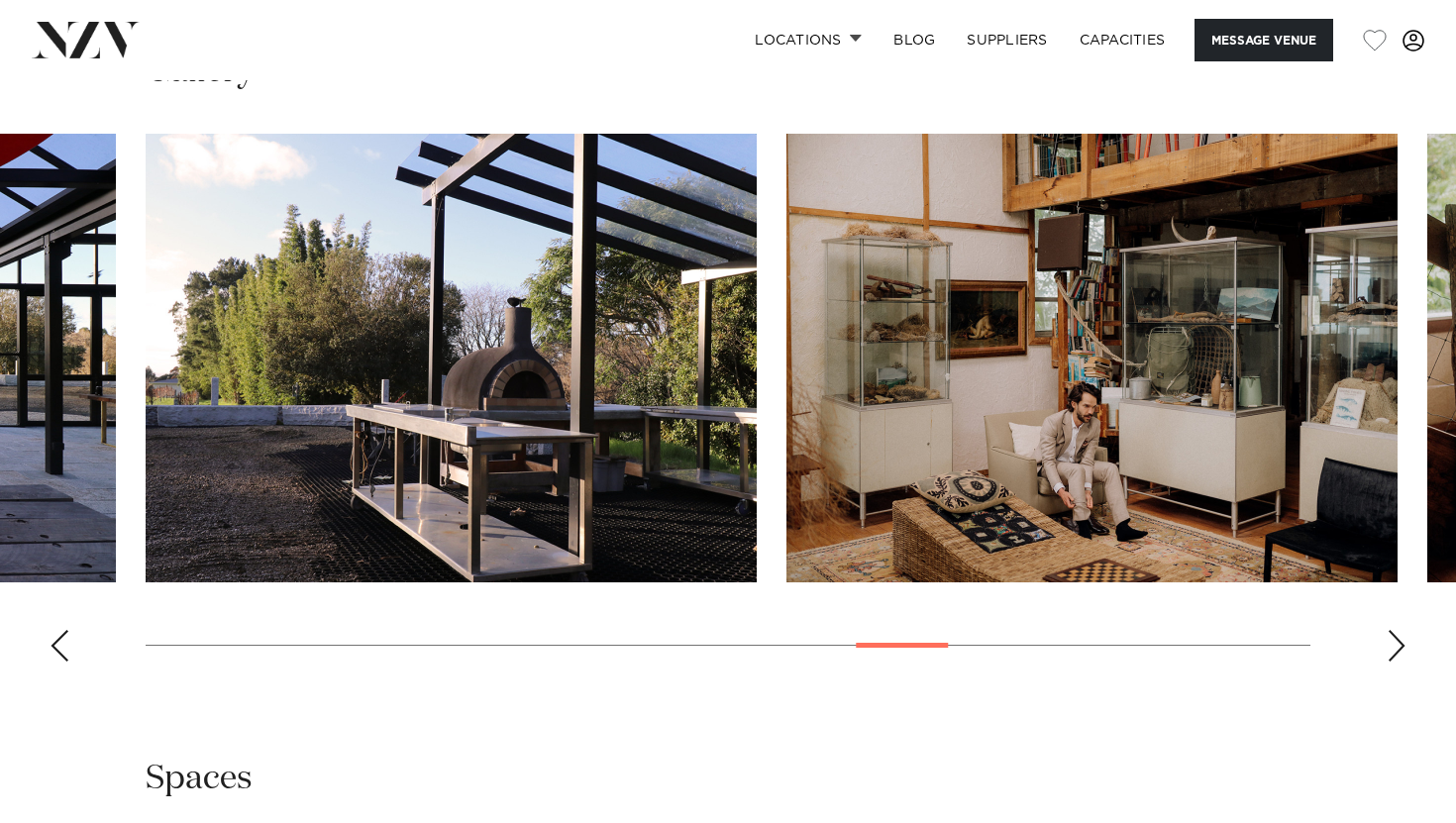 click at bounding box center (1397, 646) 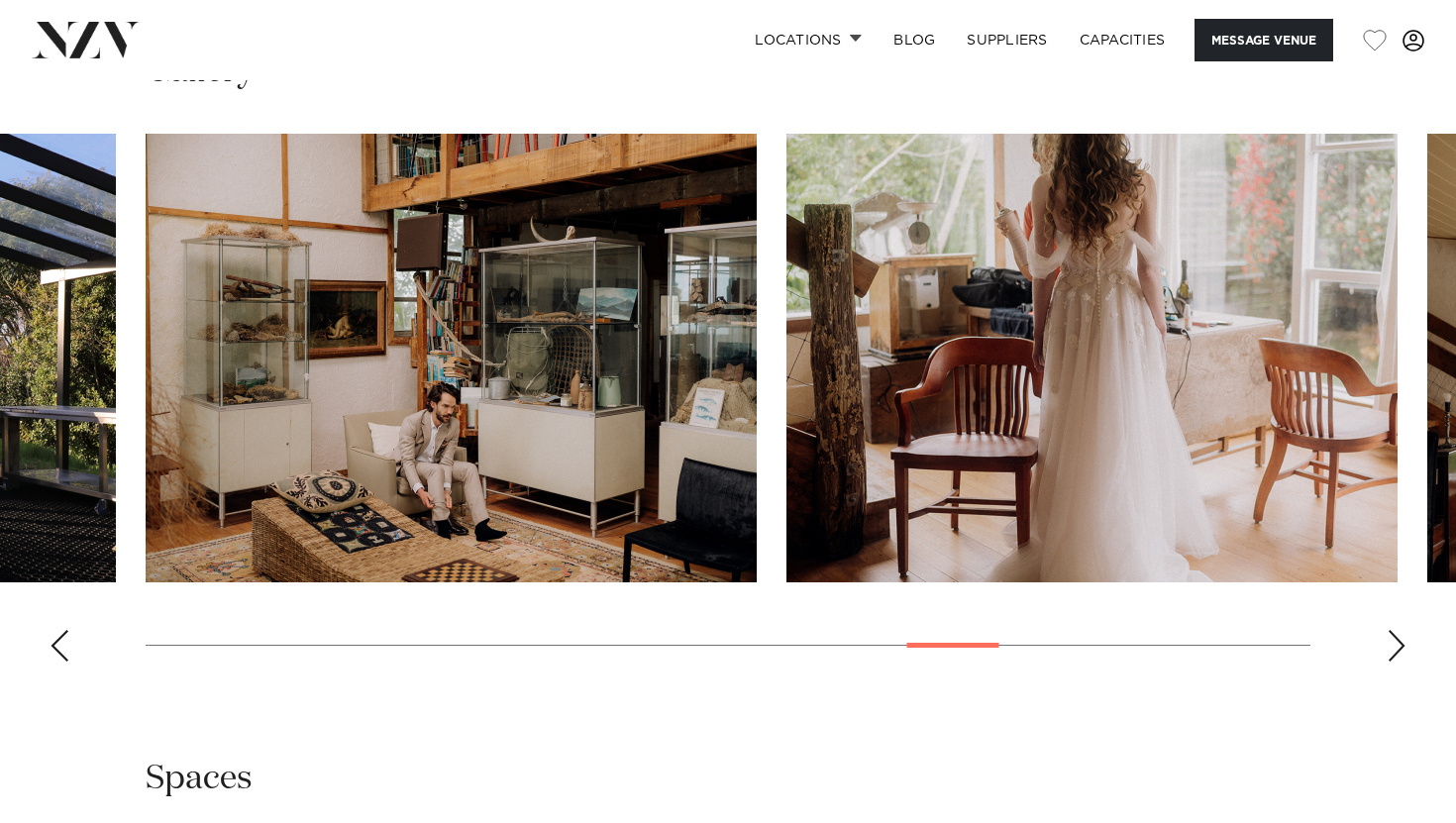 click at bounding box center [1397, 646] 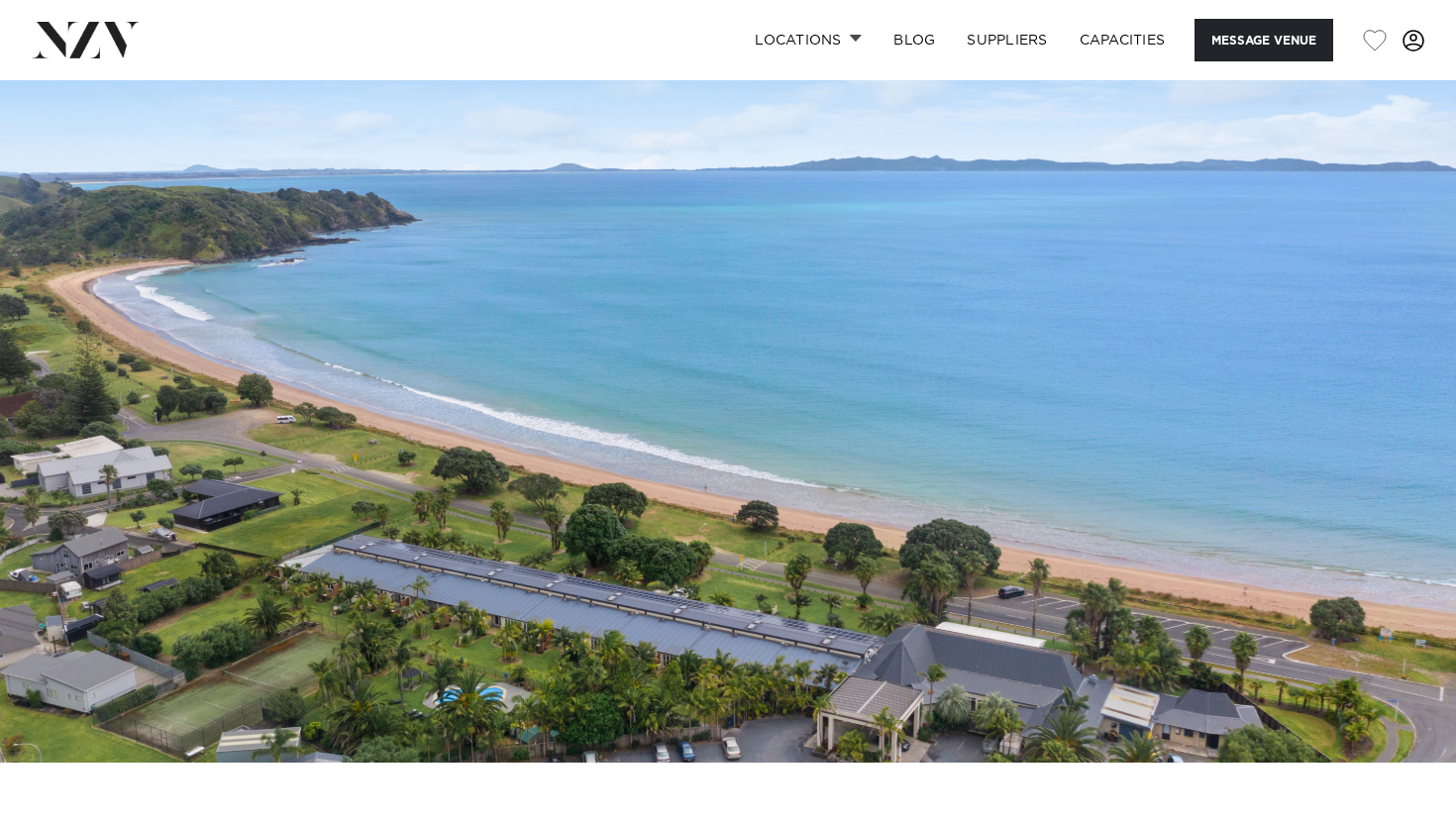scroll, scrollTop: 0, scrollLeft: 0, axis: both 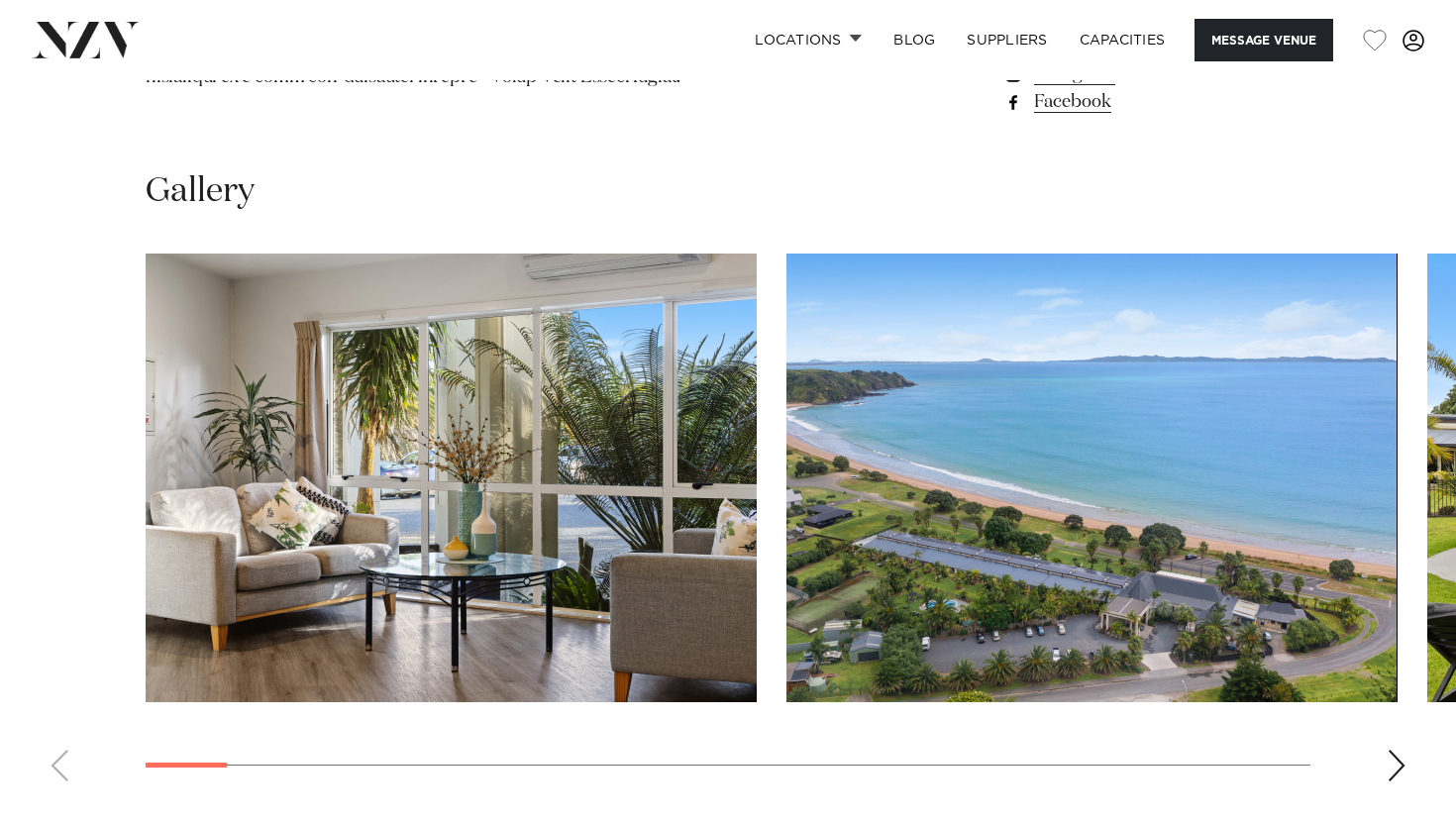click at bounding box center (1397, 766) 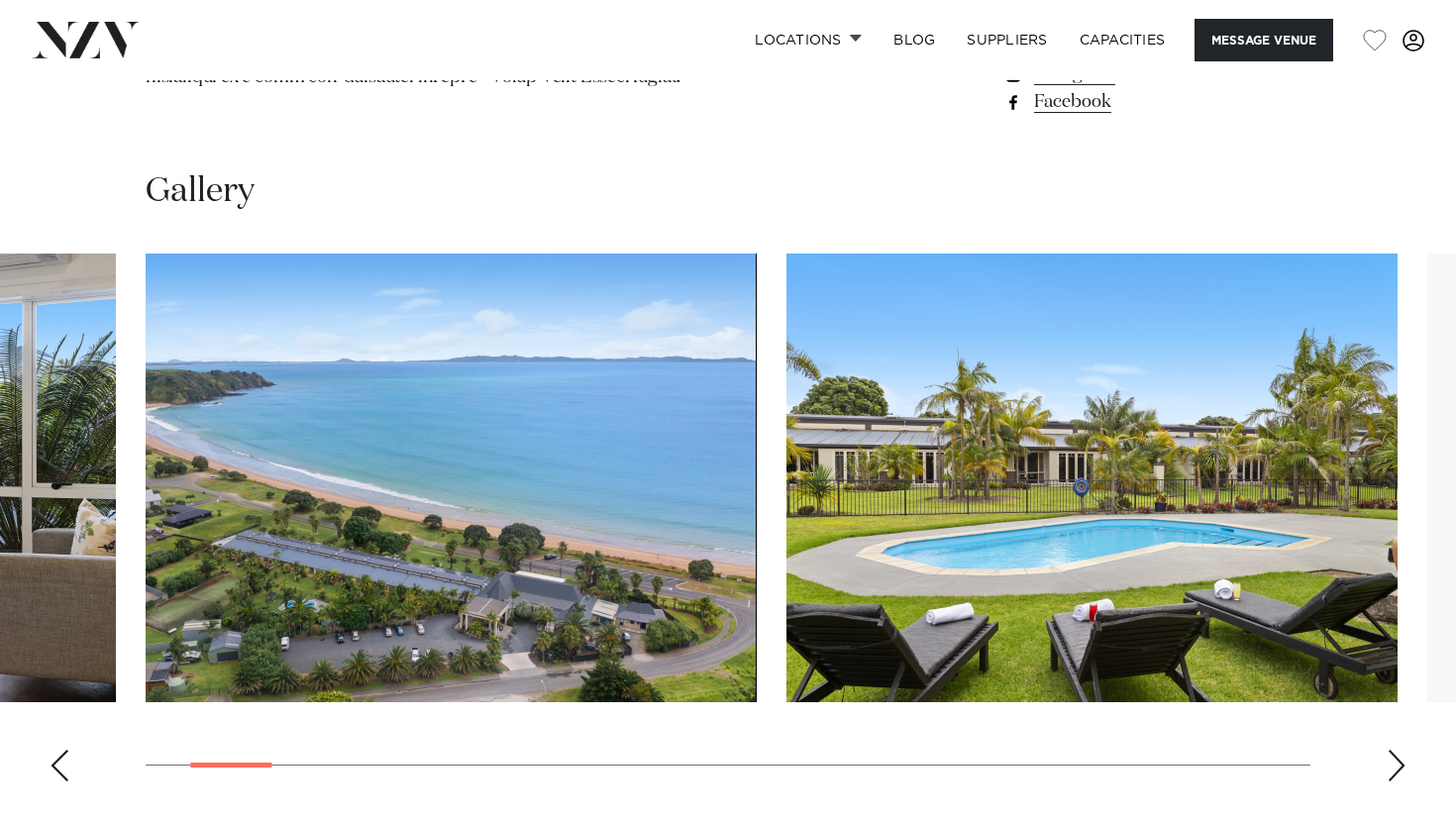 click at bounding box center [1397, 766] 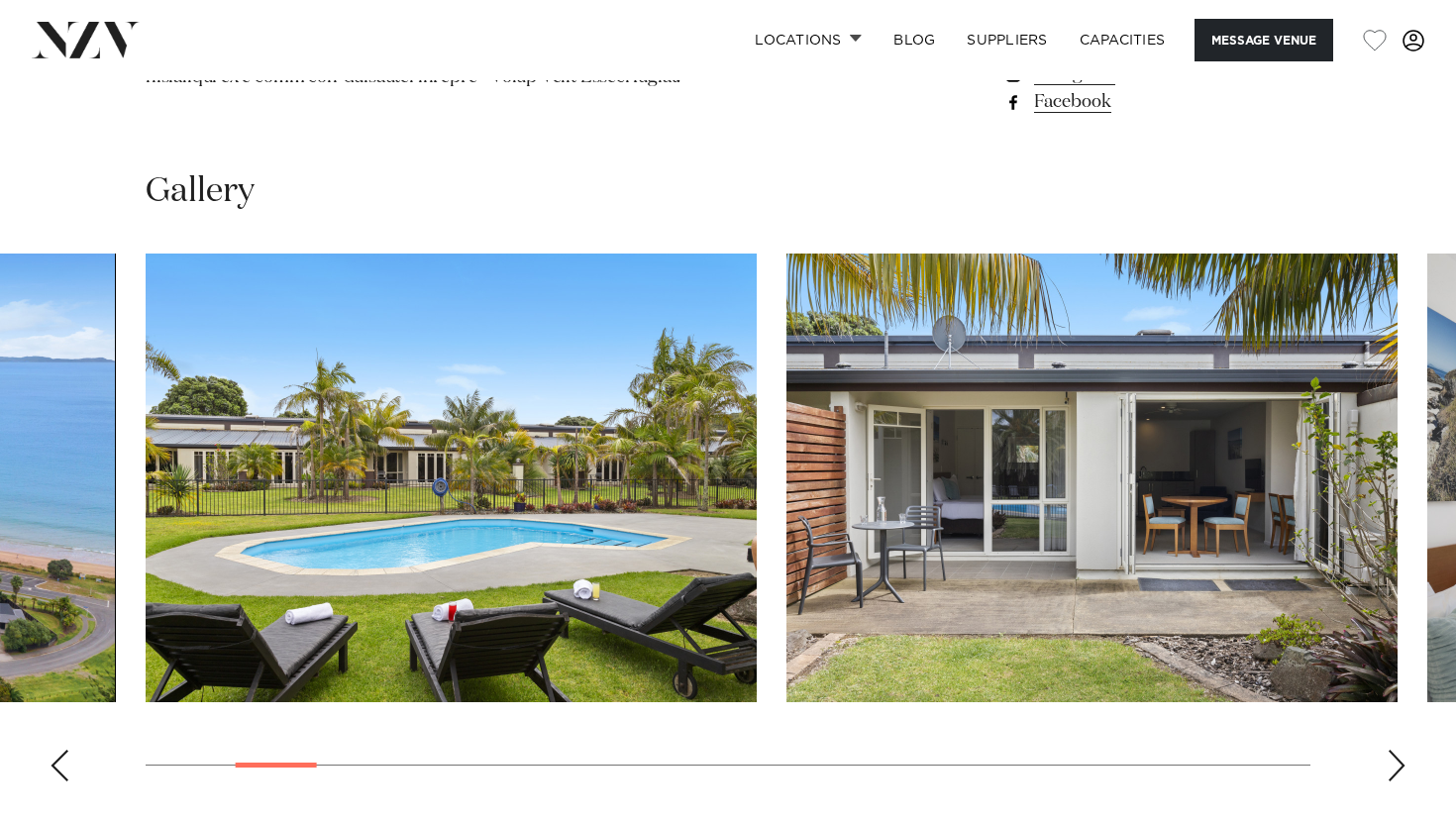 click at bounding box center (1397, 766) 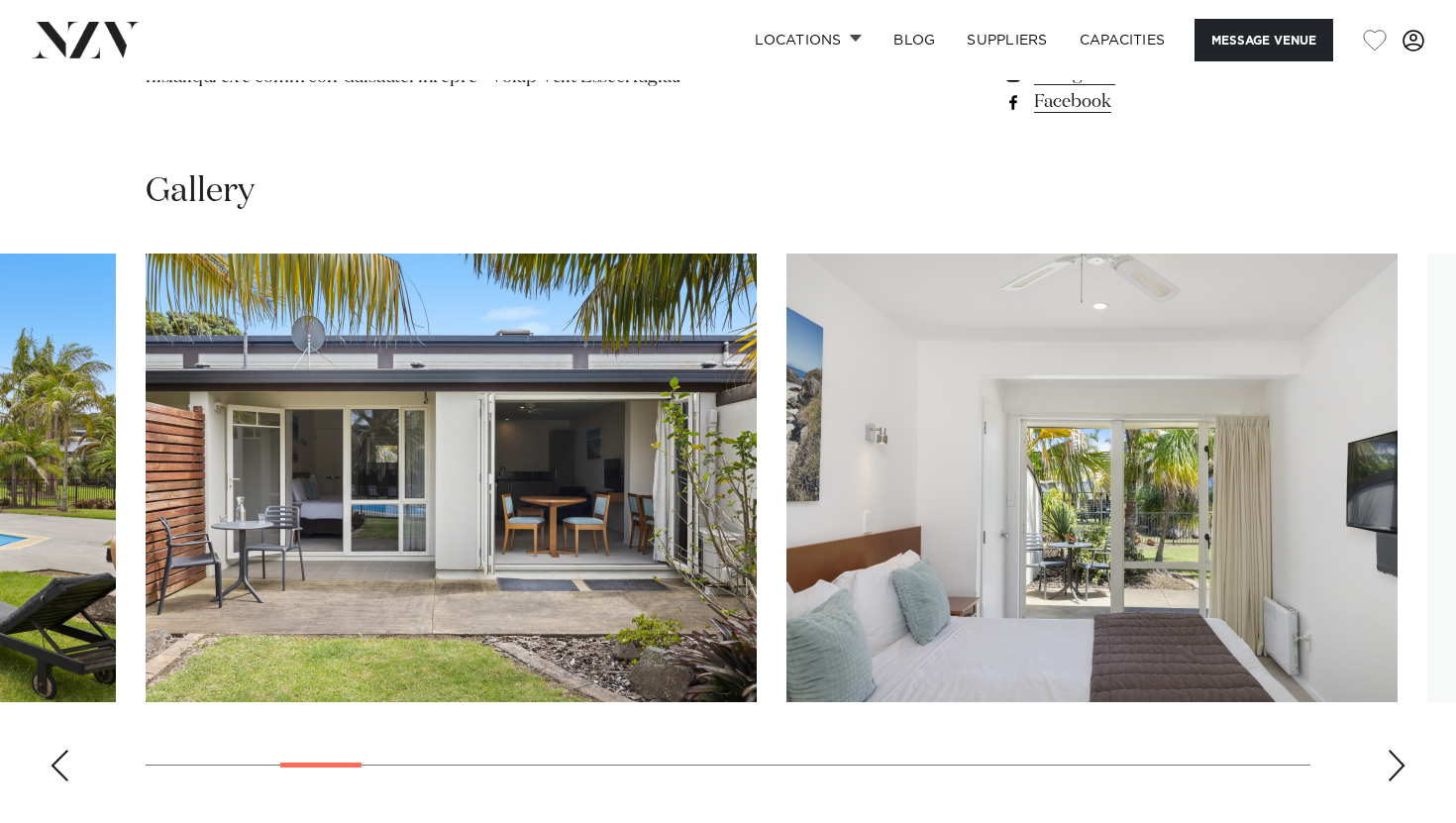 click at bounding box center (1397, 766) 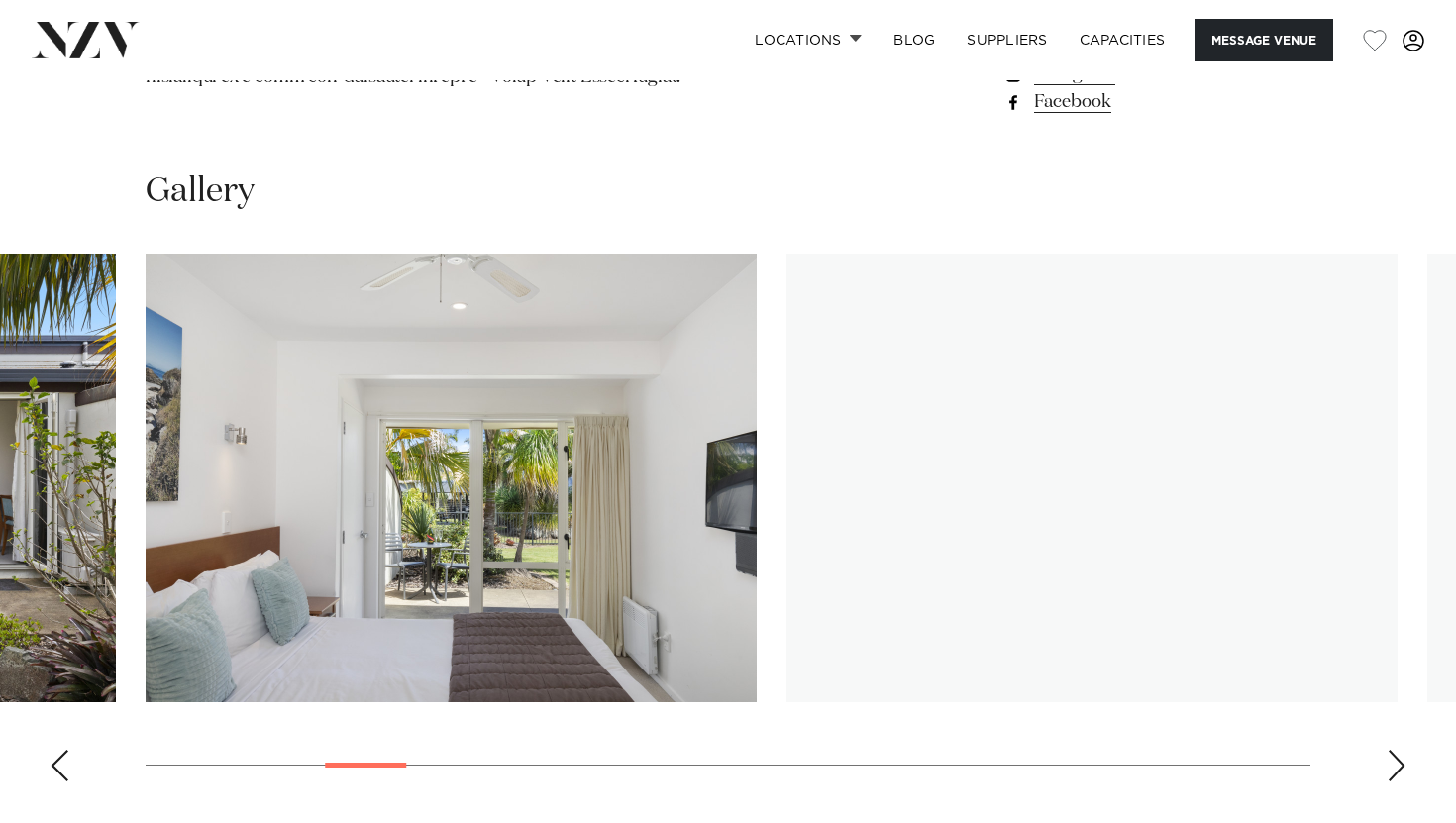 click at bounding box center (1397, 766) 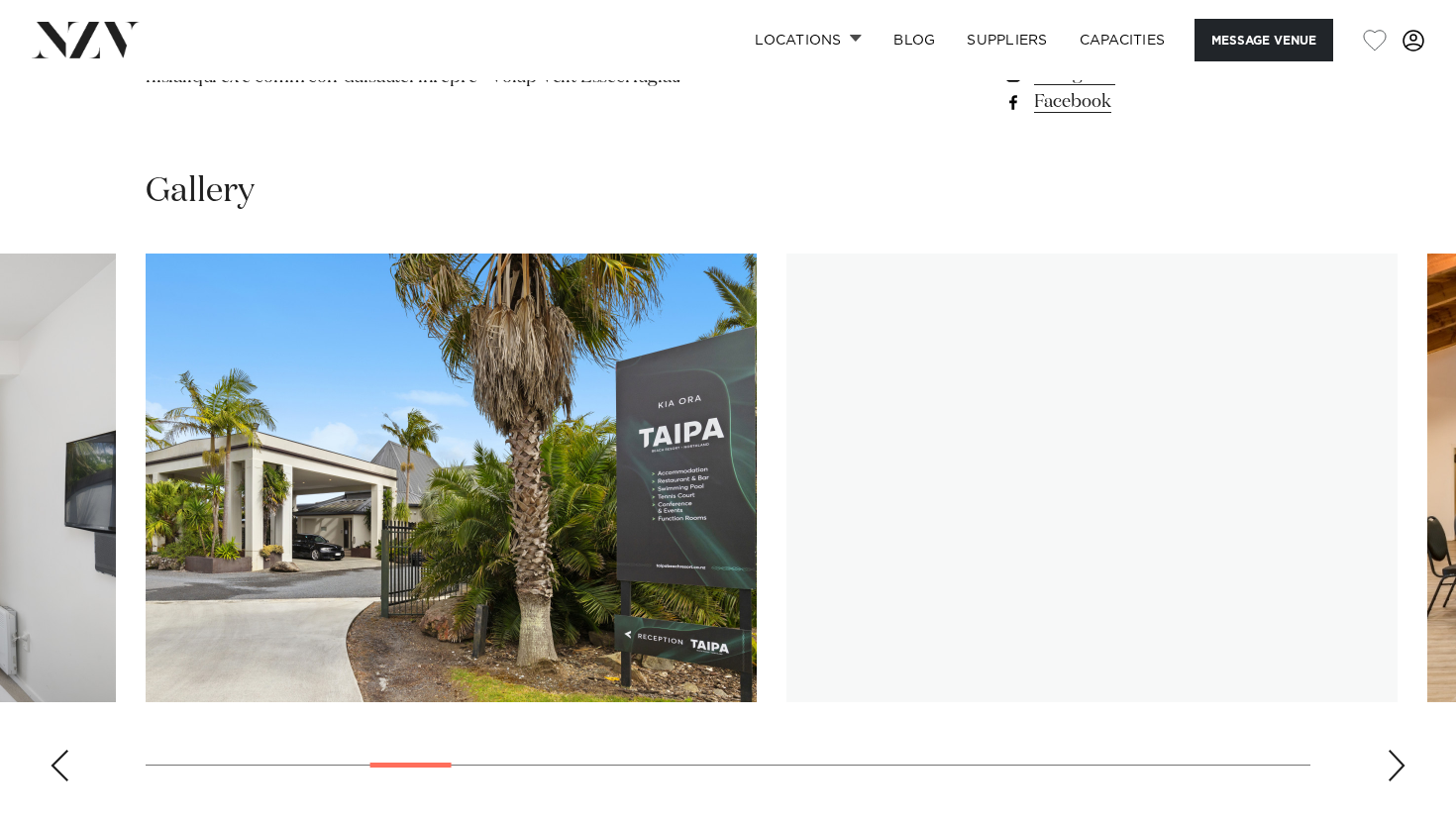 click at bounding box center (1397, 766) 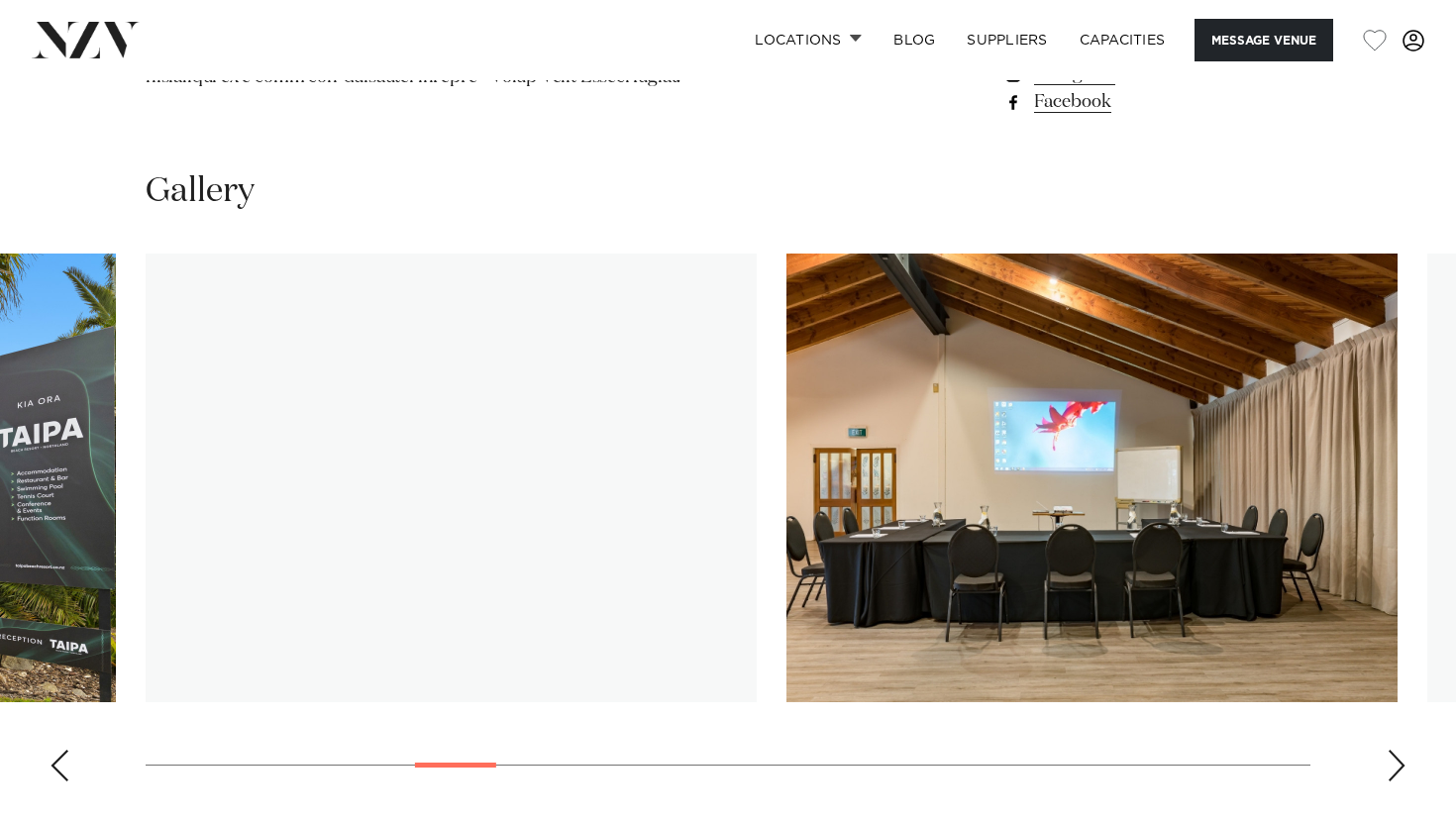 click at bounding box center (1397, 766) 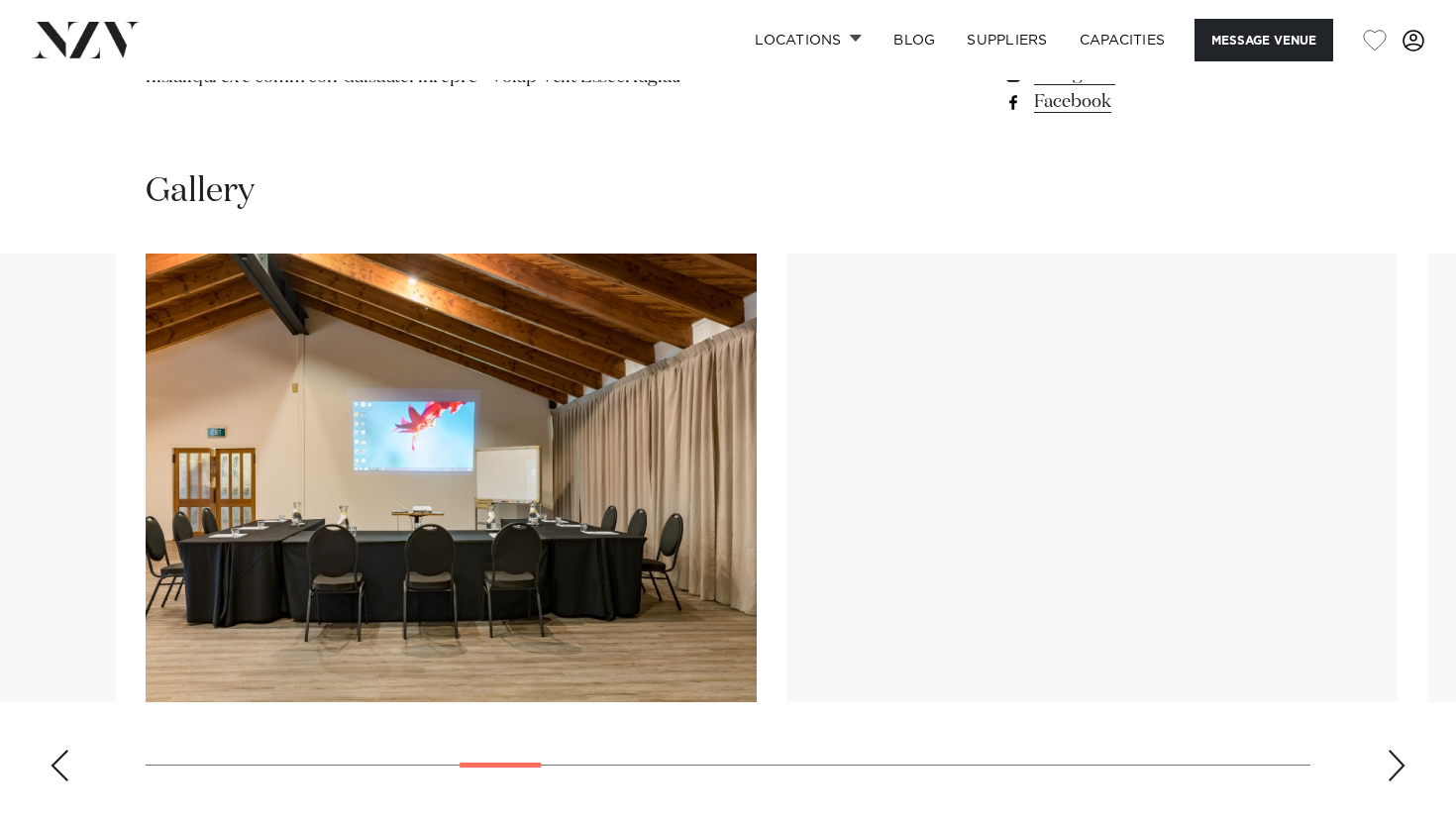 click at bounding box center [1397, 766] 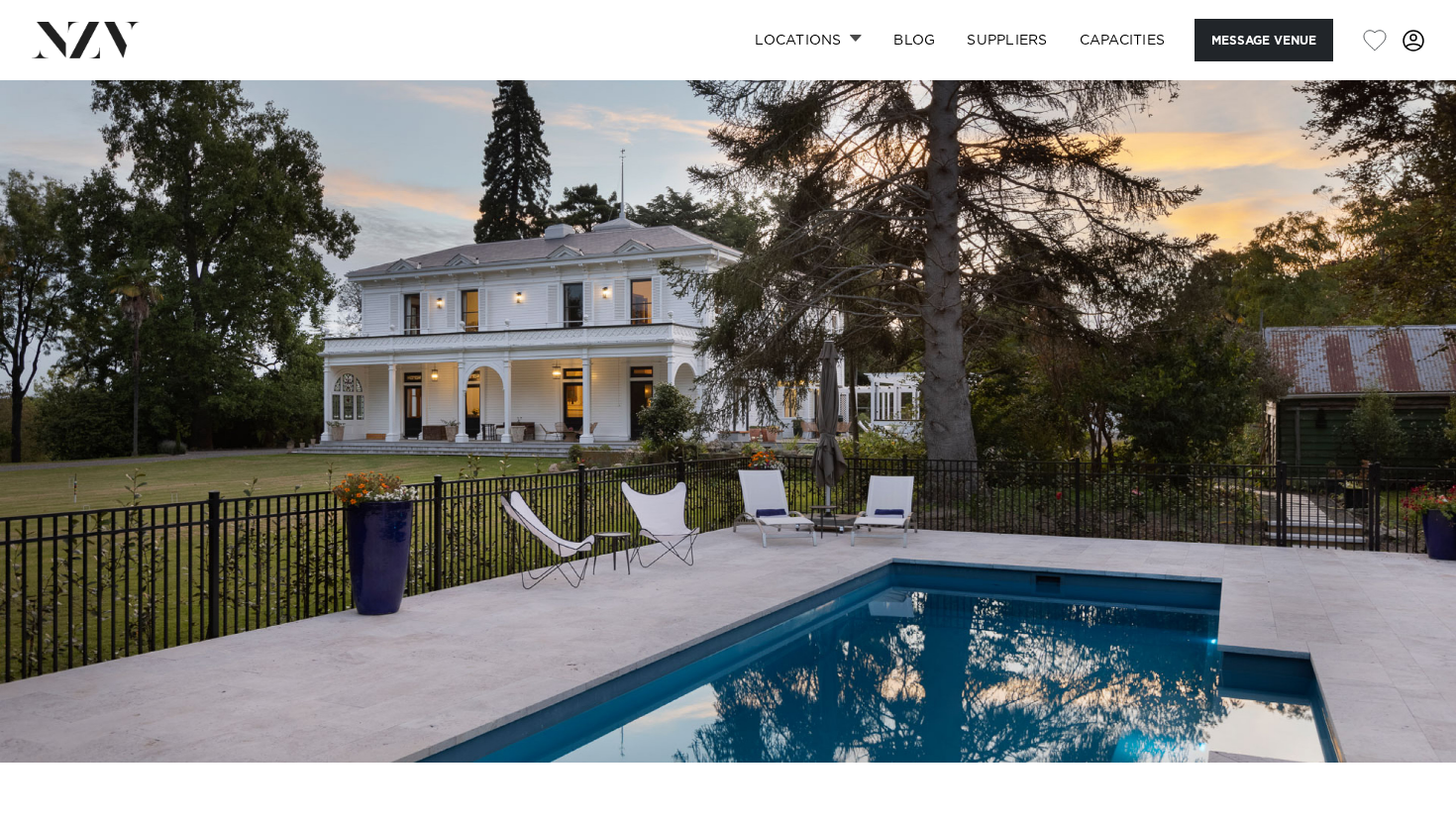 scroll, scrollTop: 0, scrollLeft: 0, axis: both 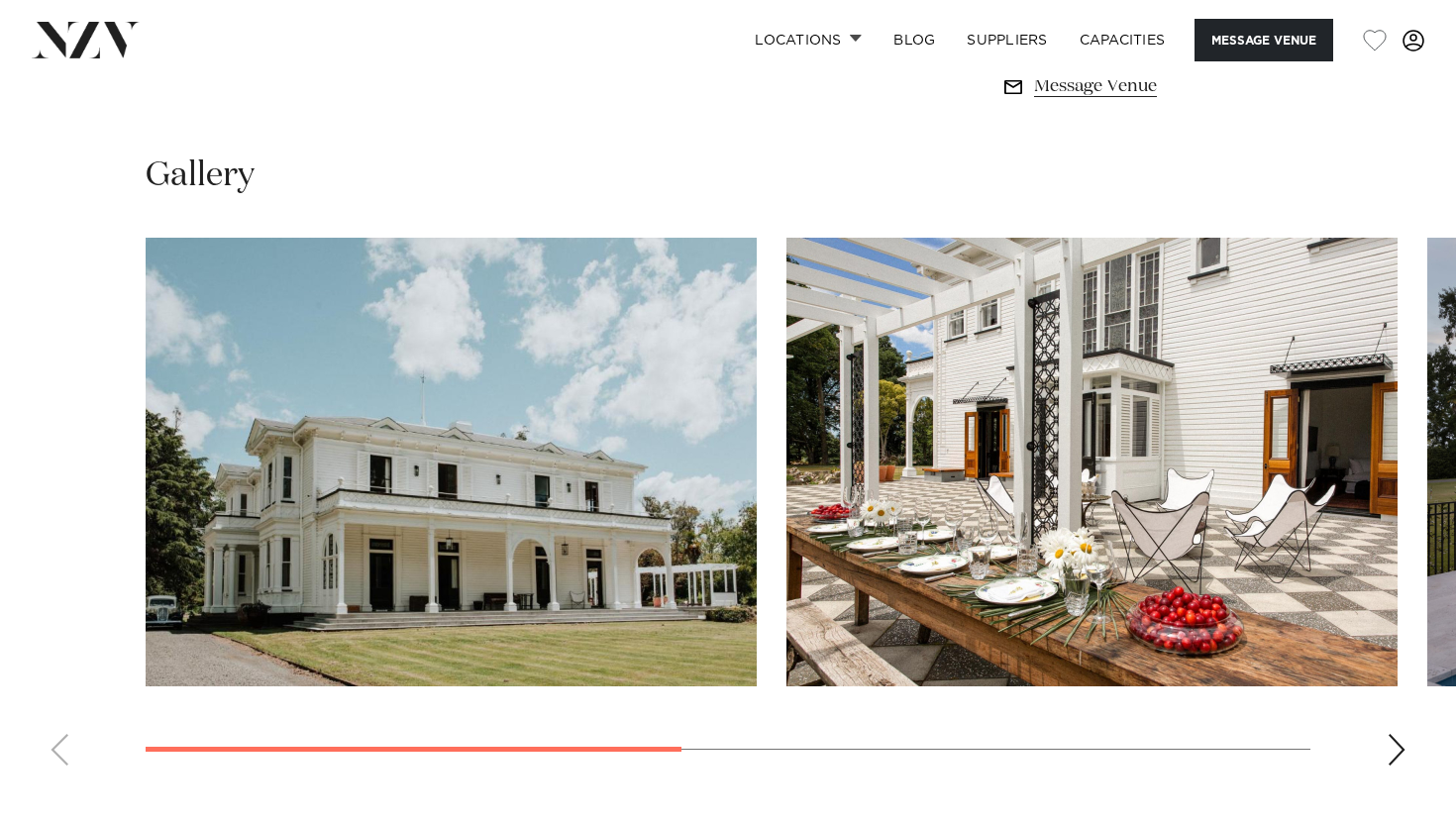 click at bounding box center [1397, 750] 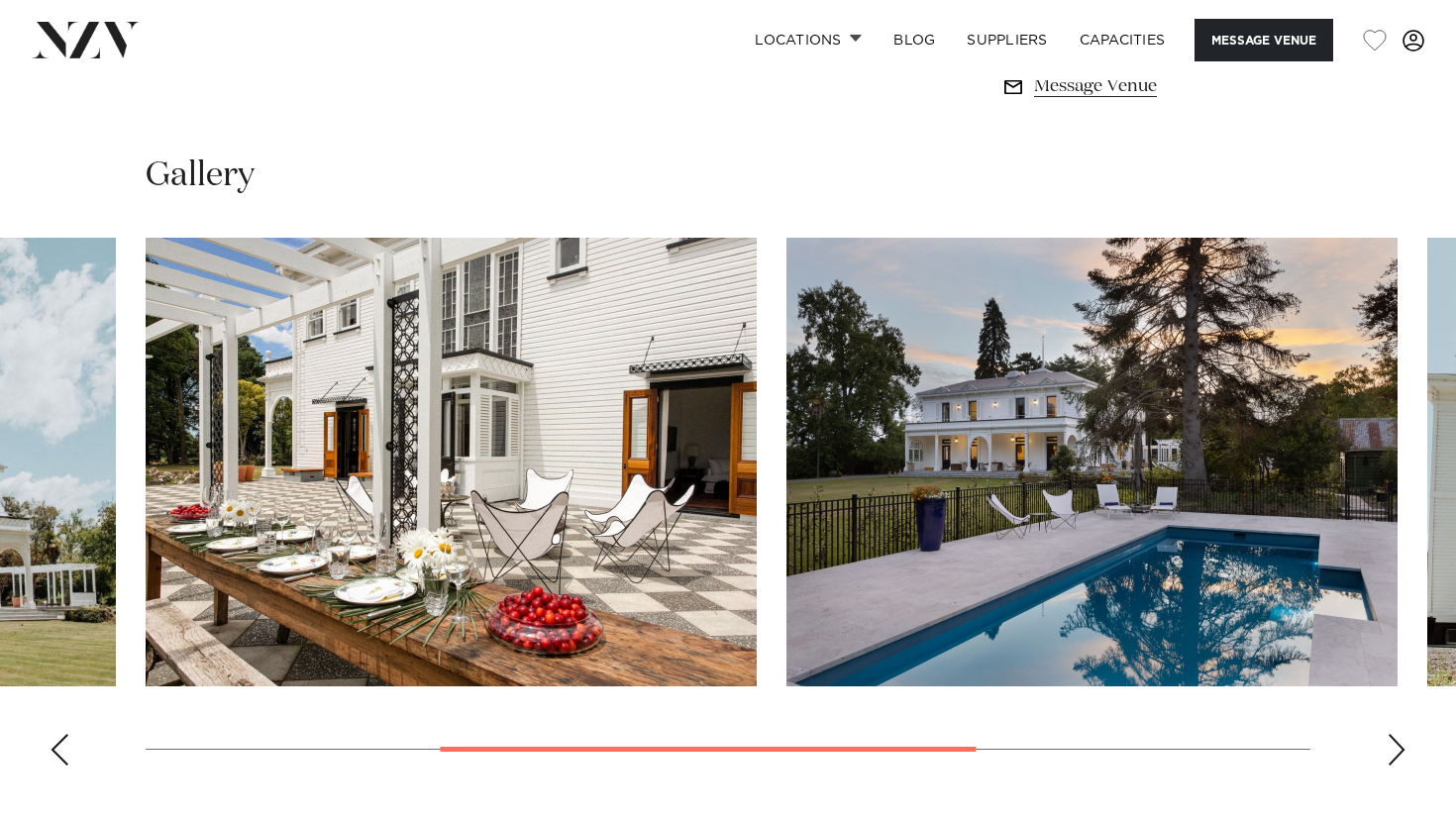 click at bounding box center (1397, 750) 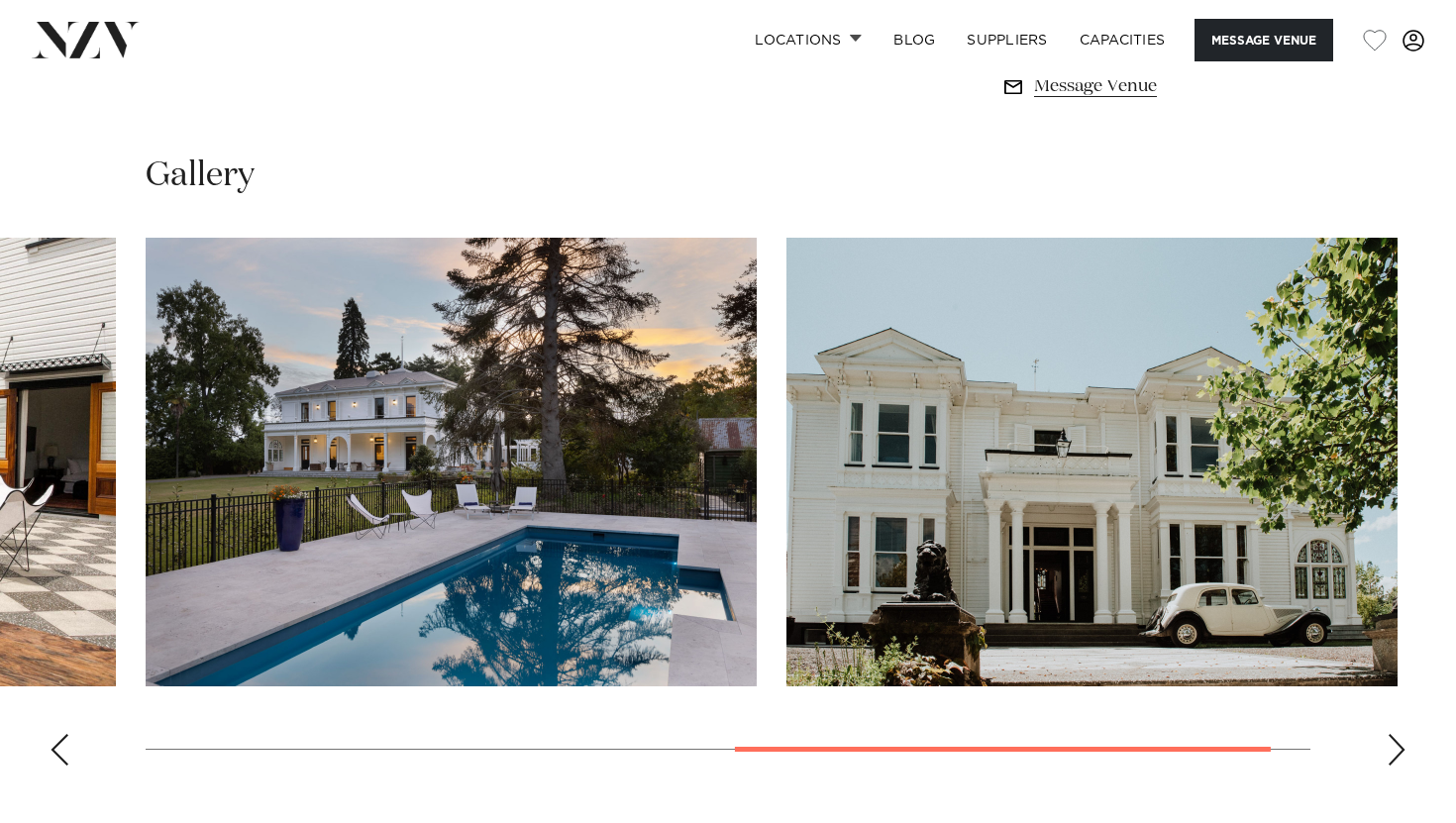 click at bounding box center [1397, 750] 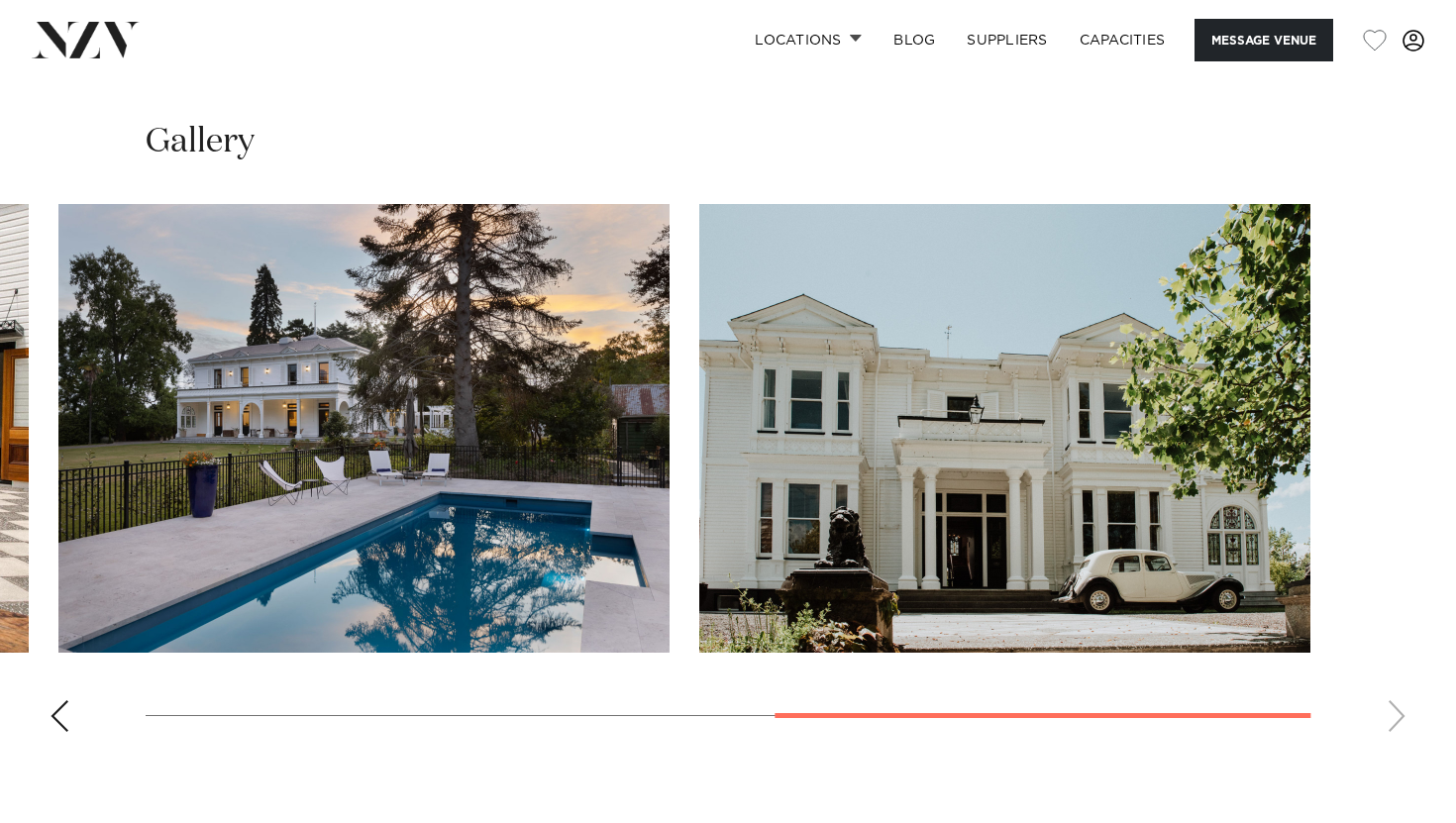 scroll, scrollTop: 1422, scrollLeft: 0, axis: vertical 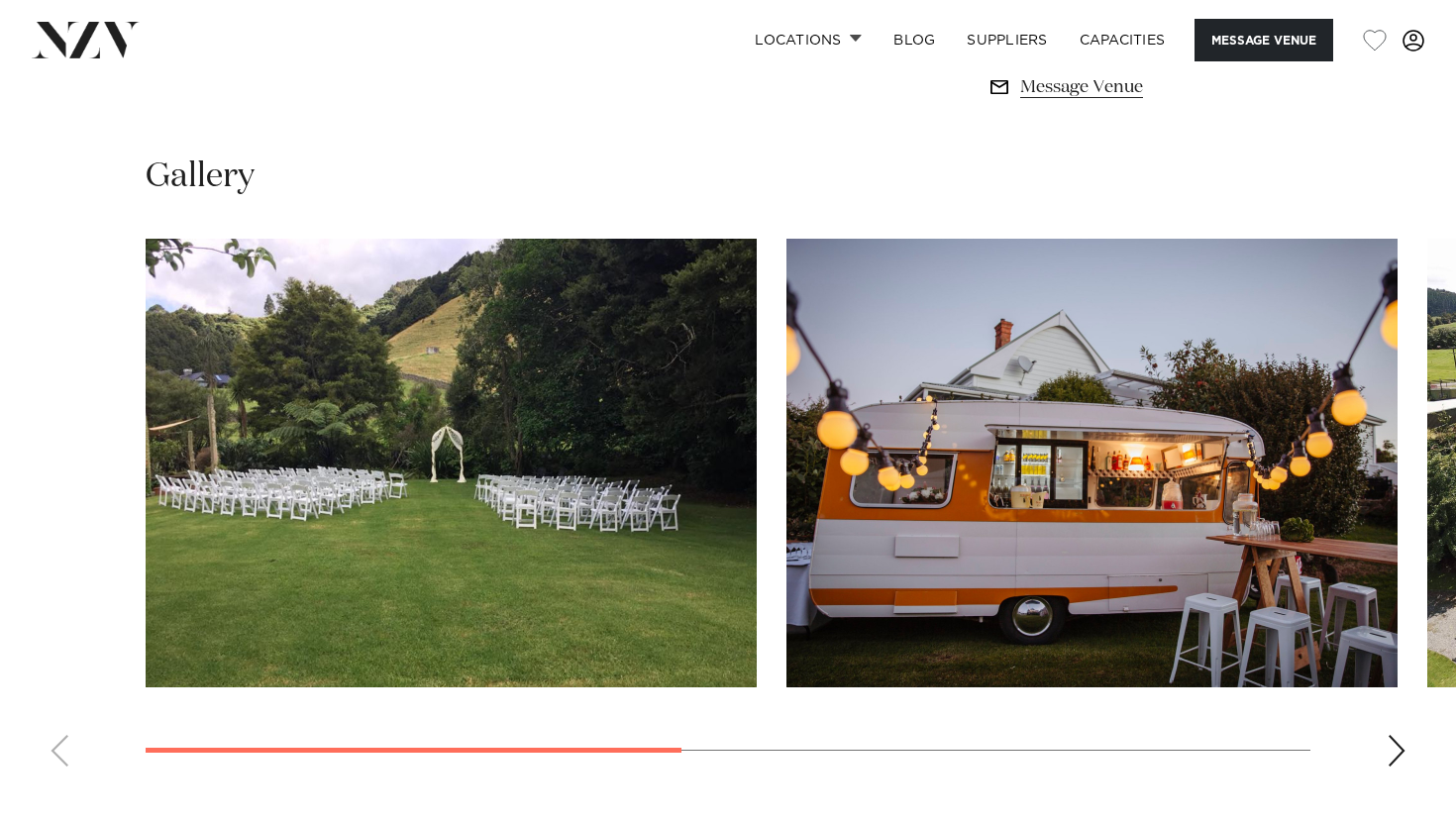 click at bounding box center (1397, 751) 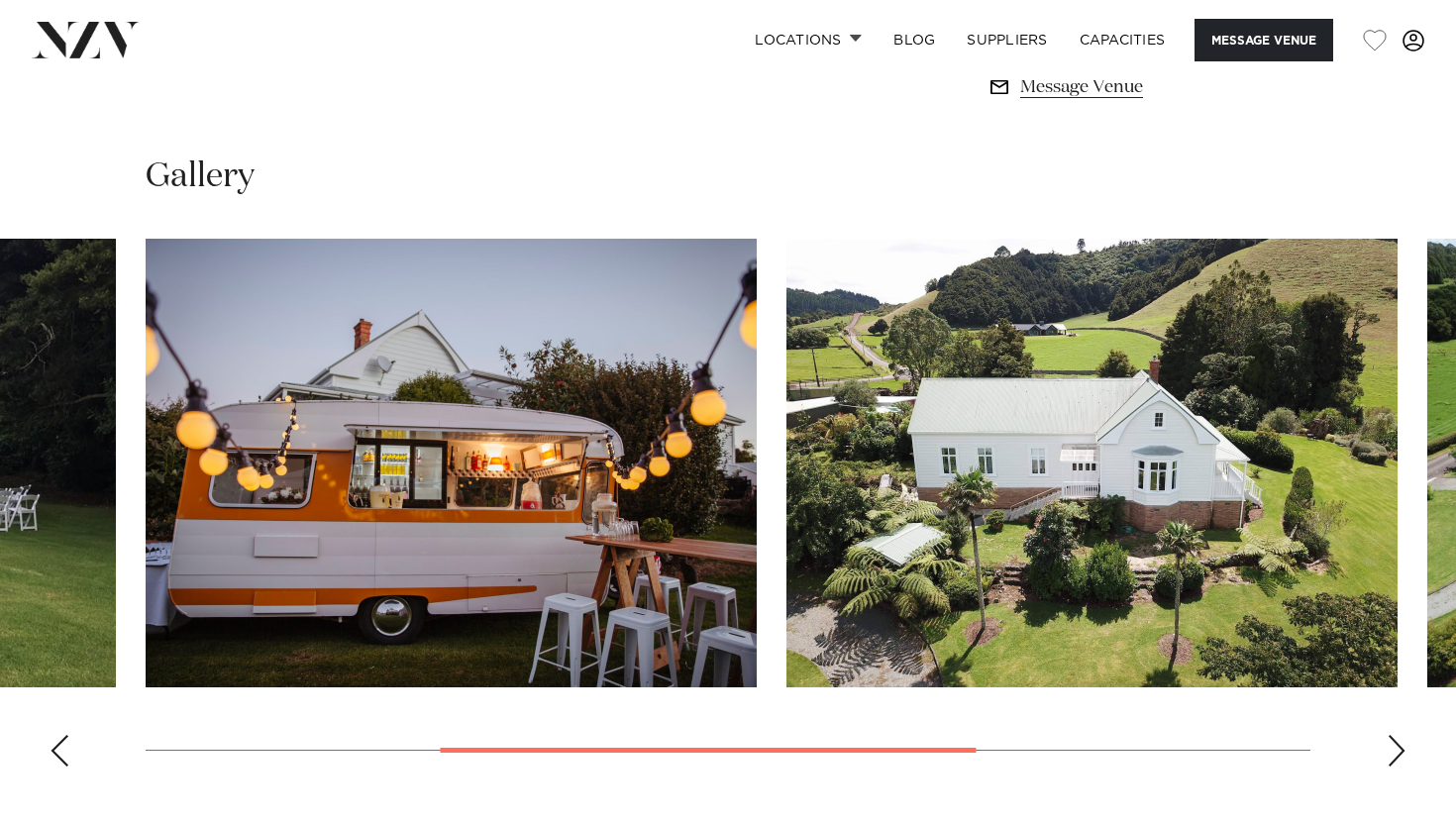 click at bounding box center [1397, 751] 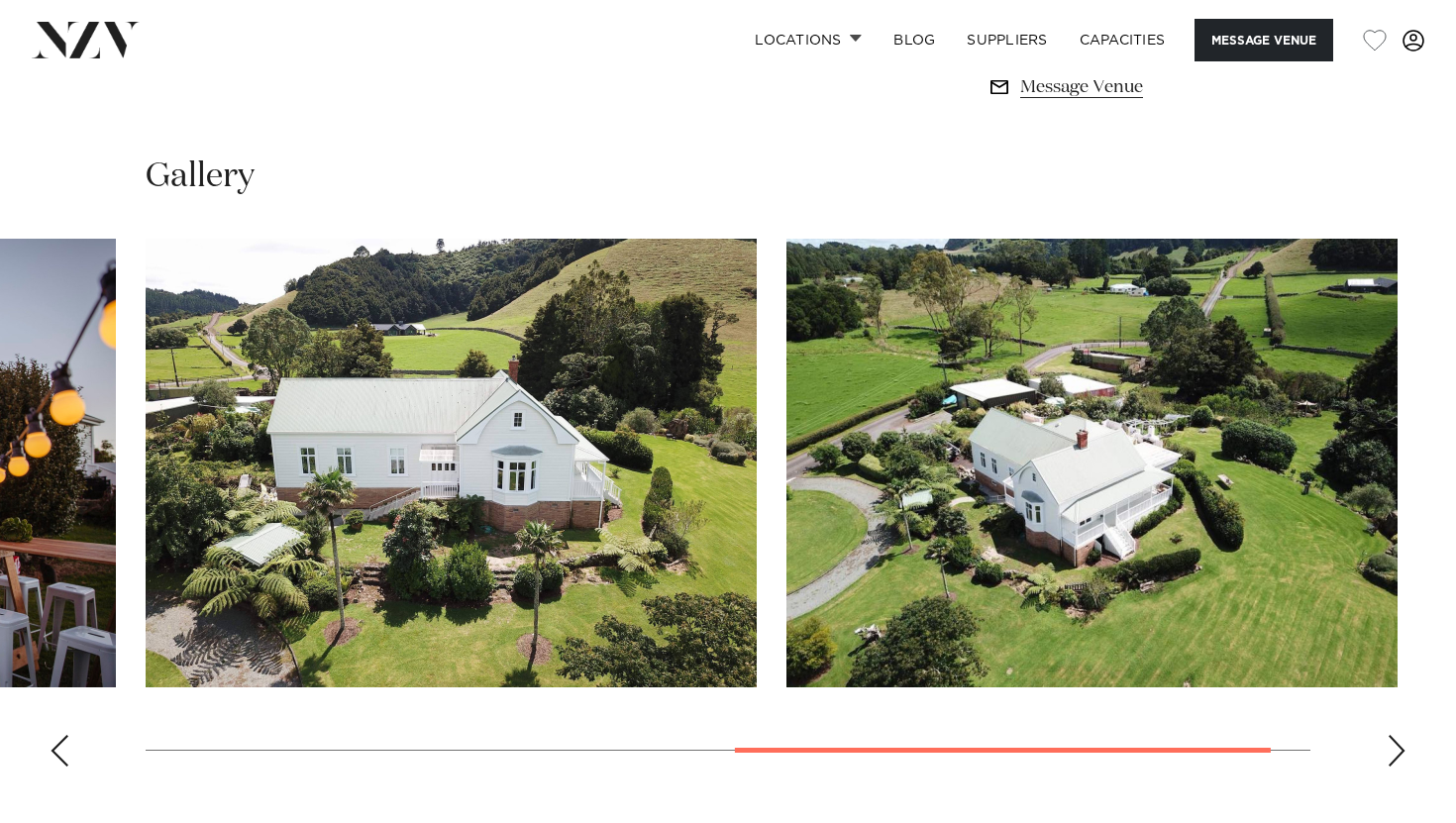 click at bounding box center (1397, 751) 